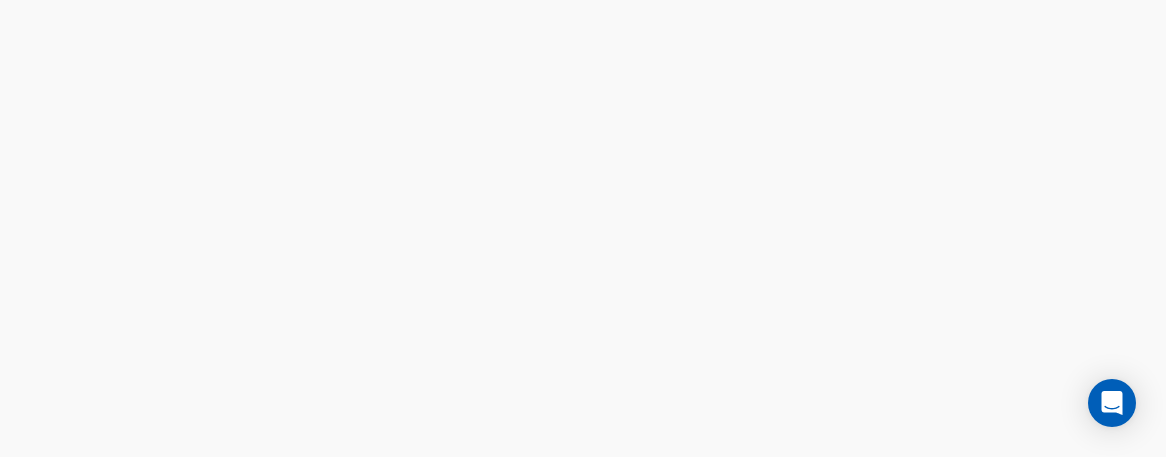scroll, scrollTop: 0, scrollLeft: 0, axis: both 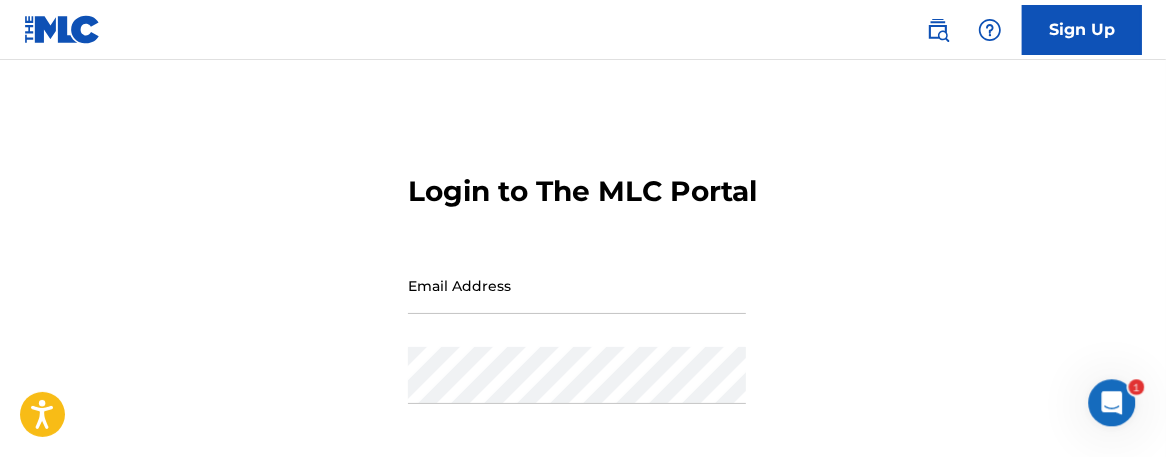 click on "Email Address" at bounding box center [577, 285] 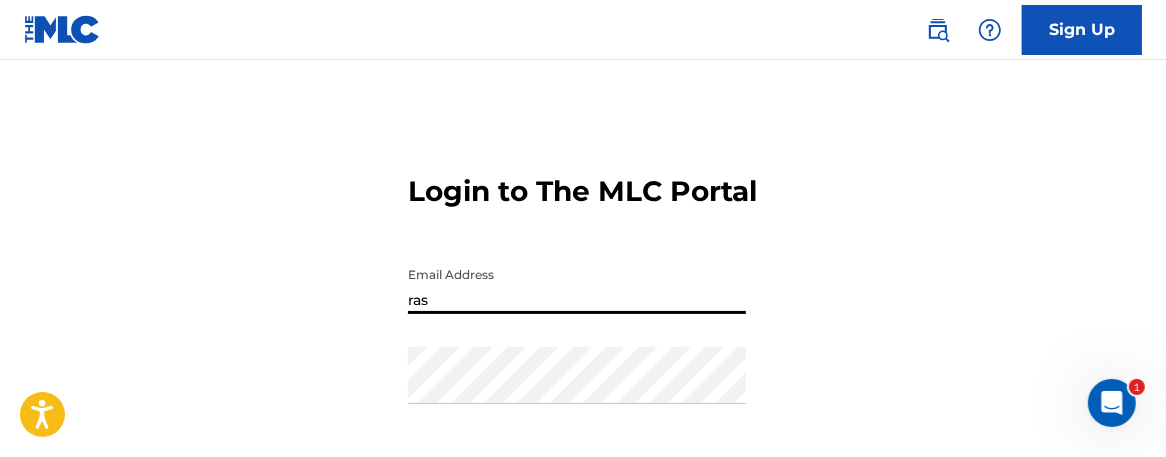 click on "ras" at bounding box center (577, 285) 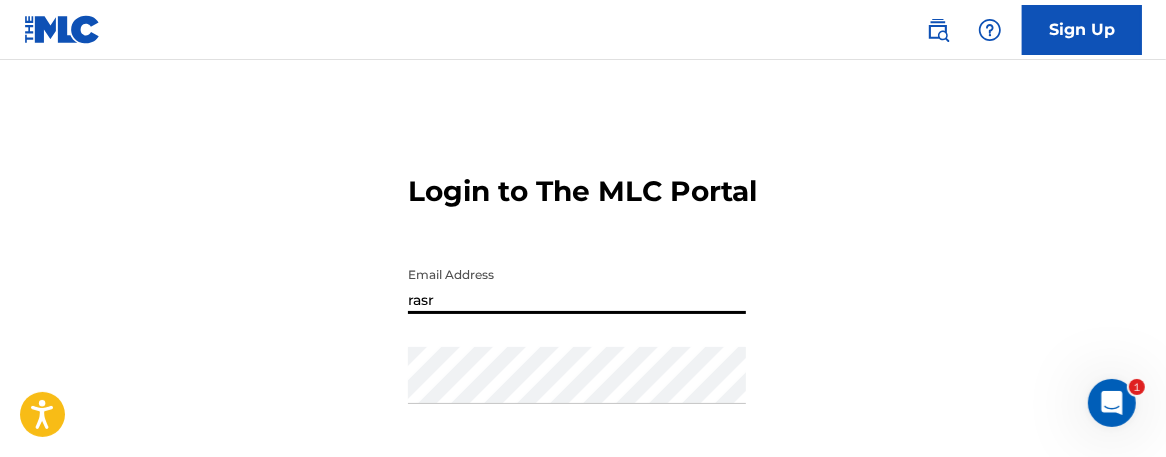 click on "rasr" at bounding box center (577, 285) 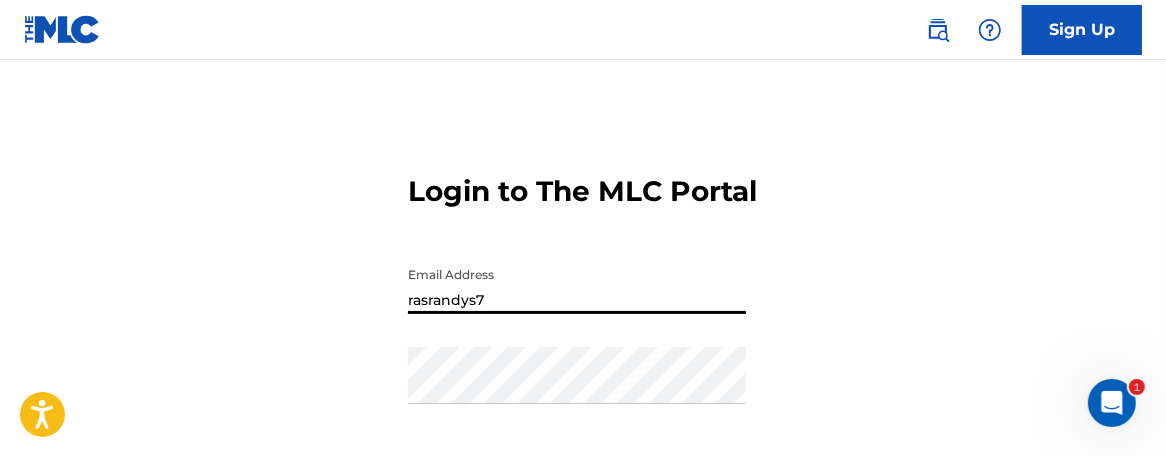 type on "[EMAIL_ADDRESS][DOMAIN_NAME]" 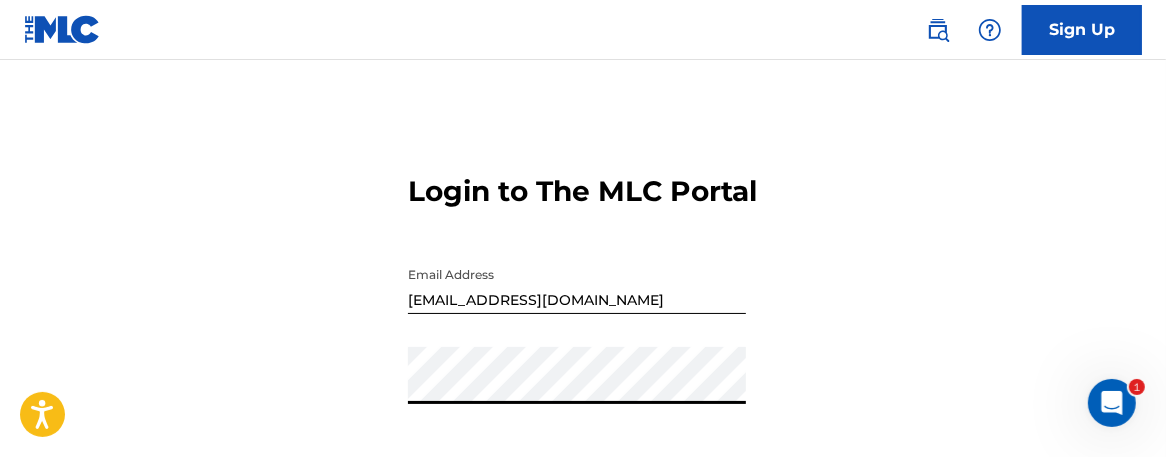 click on "Login to The MLC Portal Email Address [EMAIL_ADDRESS][DOMAIN_NAME] Password Login Forgot password?" at bounding box center [583, 359] 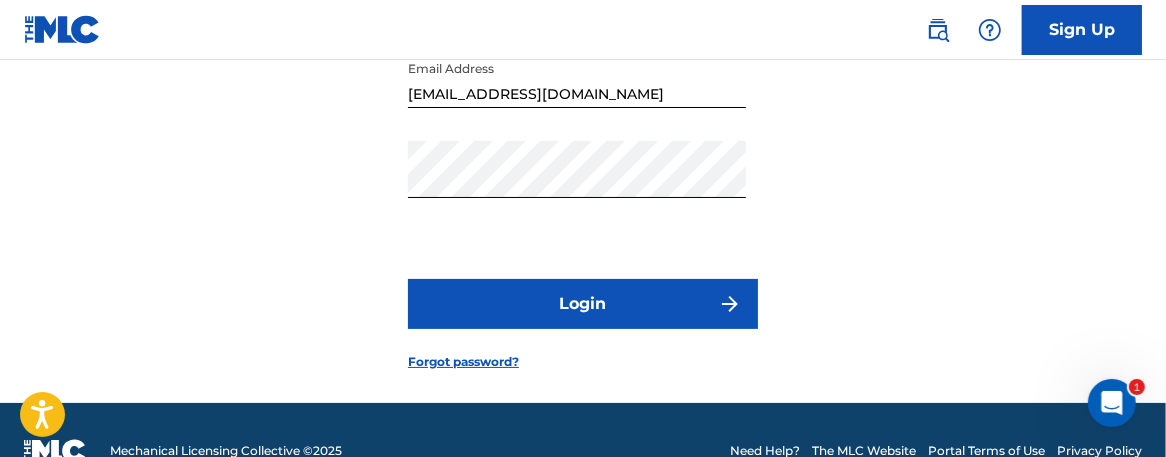 scroll, scrollTop: 213, scrollLeft: 0, axis: vertical 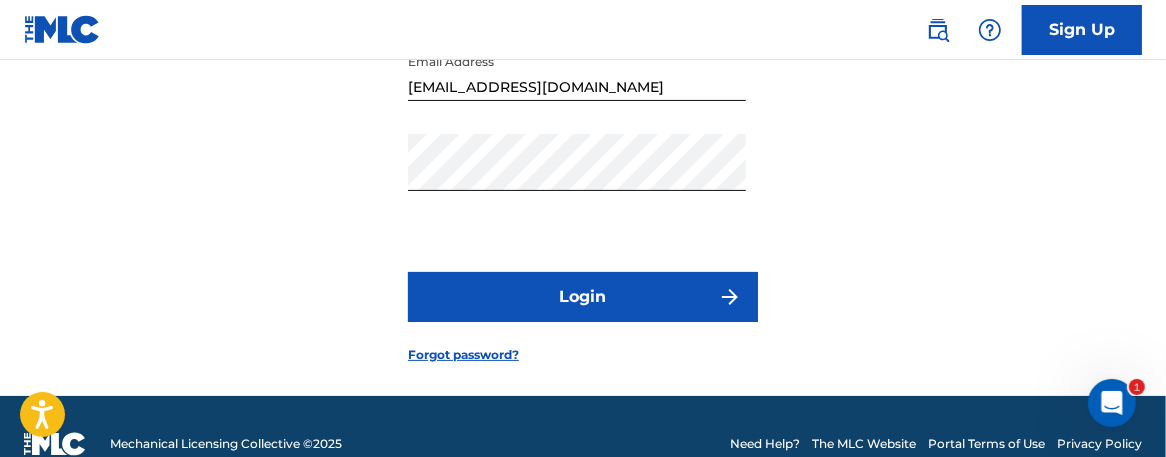 click on "Login" at bounding box center [583, 297] 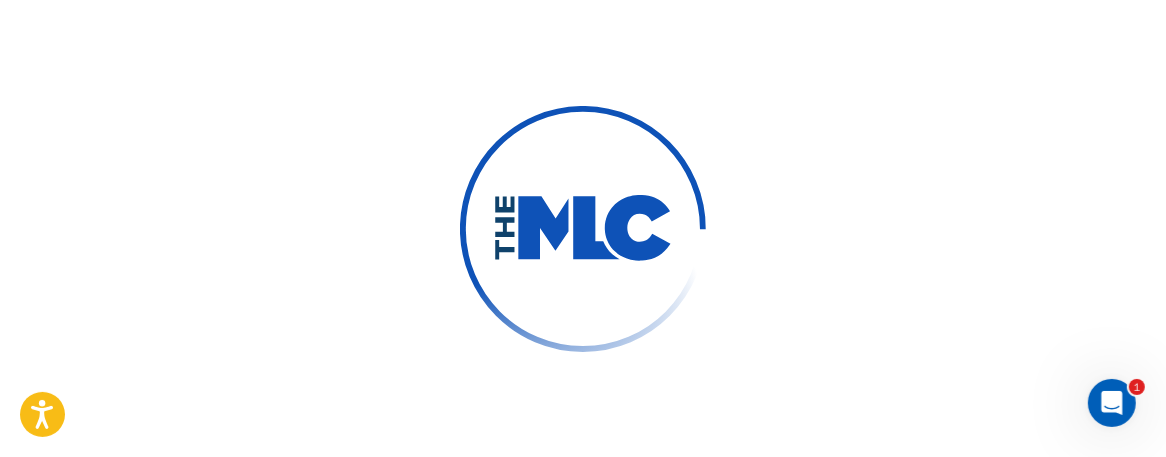 scroll, scrollTop: 243, scrollLeft: 0, axis: vertical 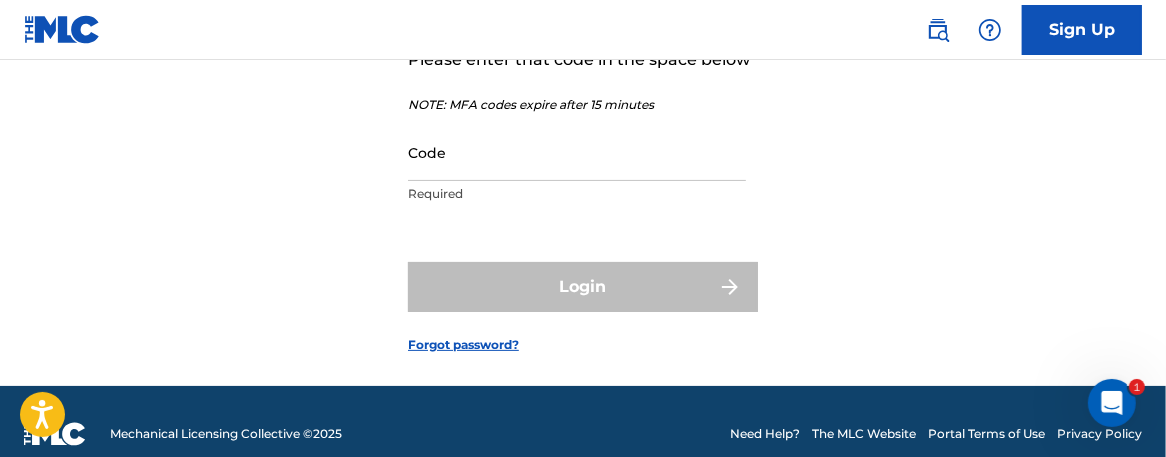 click on "Code" at bounding box center (577, 152) 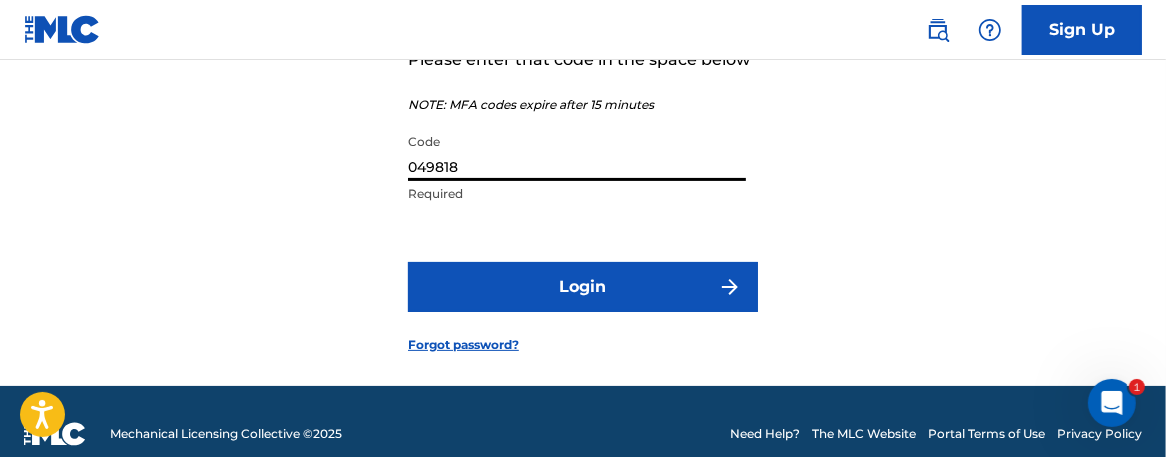 type on "049818" 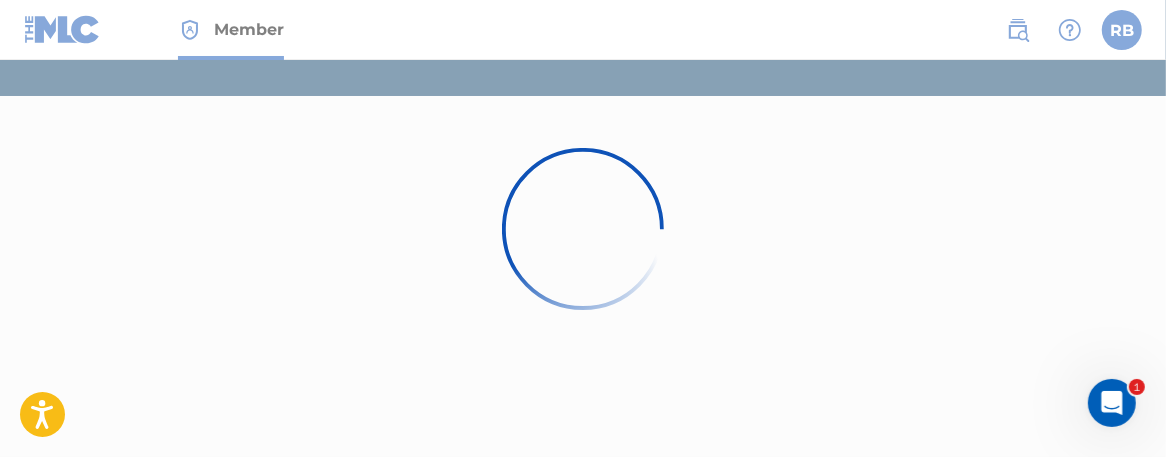 scroll, scrollTop: 0, scrollLeft: 0, axis: both 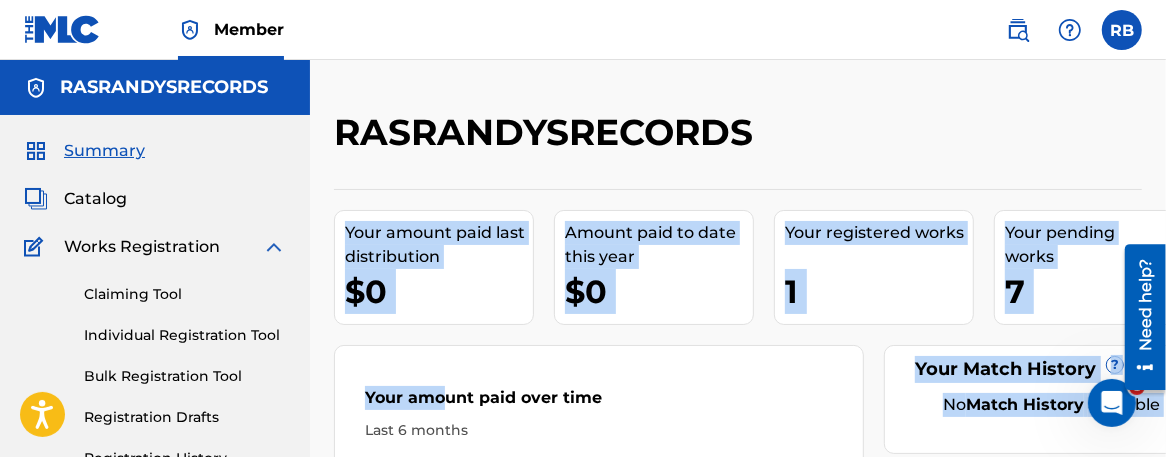 drag, startPoint x: 444, startPoint y: 406, endPoint x: 954, endPoint y: 143, distance: 573.81964 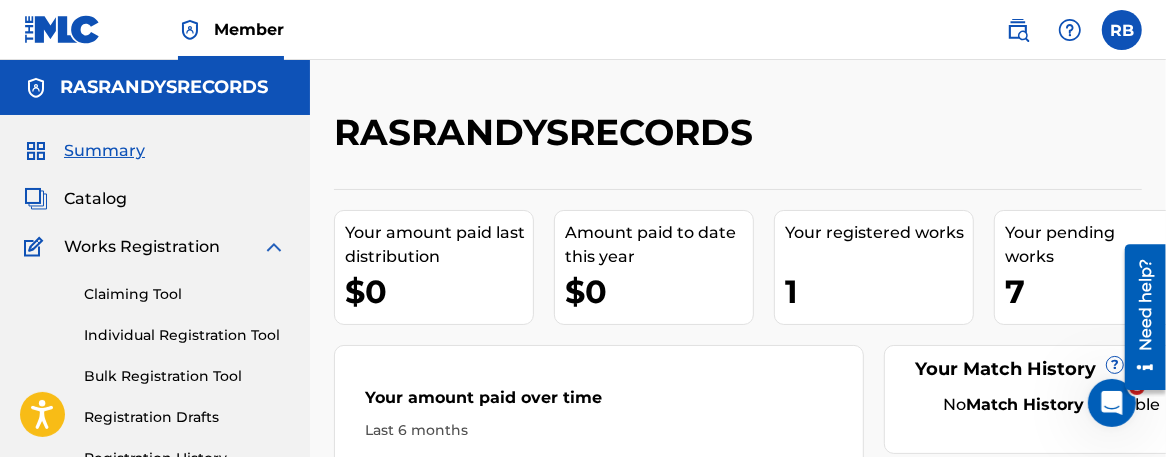 click on "Catalog" at bounding box center (95, 199) 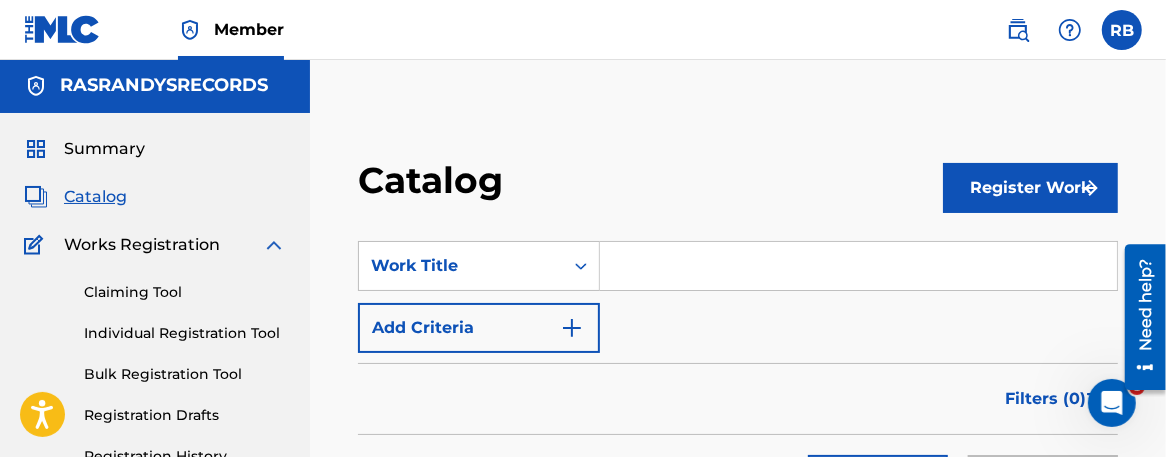 scroll, scrollTop: 0, scrollLeft: 0, axis: both 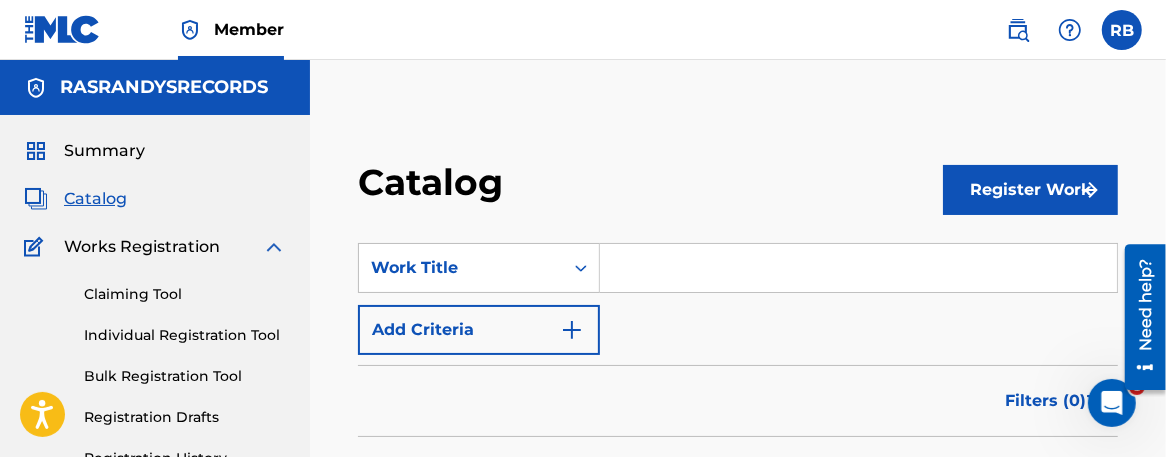 click on "Register Work" at bounding box center (1030, 190) 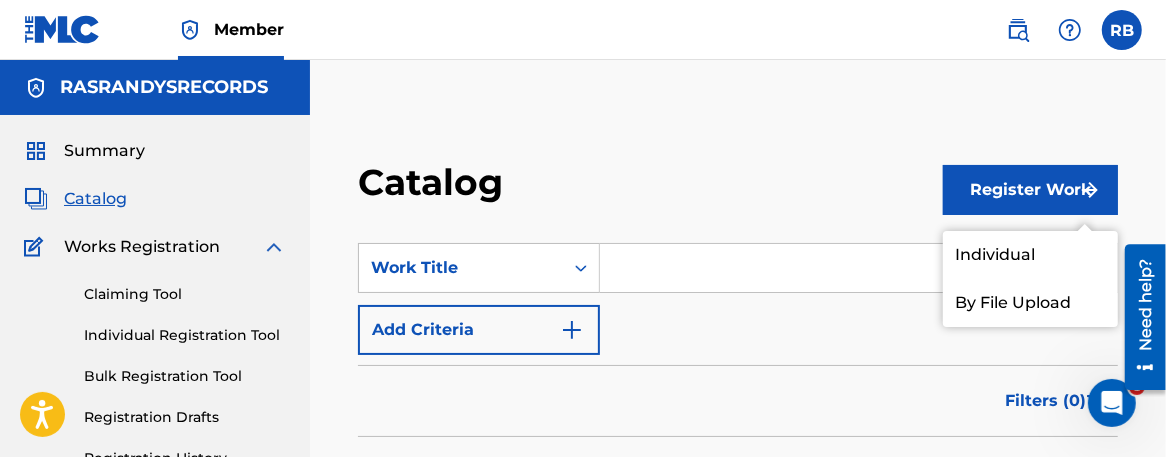 click on "Individual" at bounding box center (1030, 255) 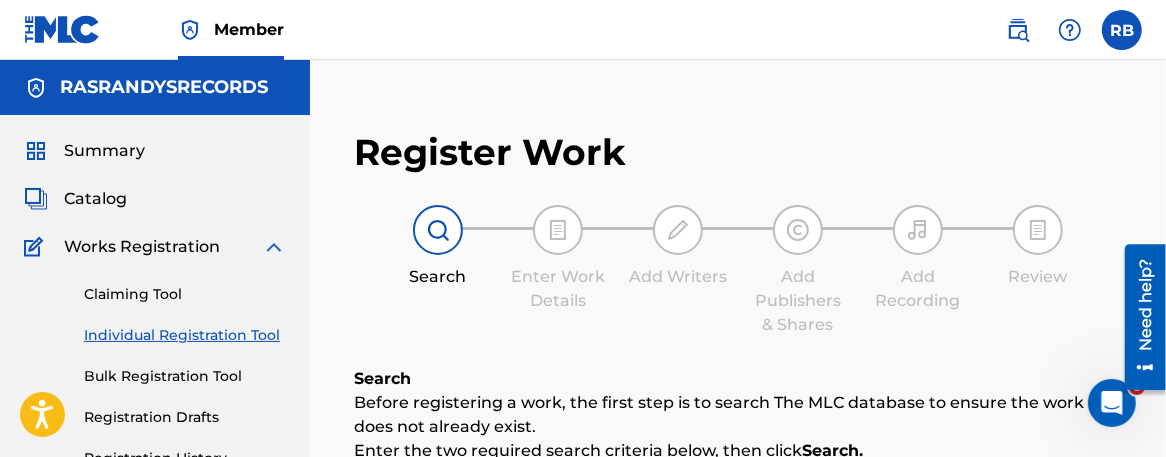 click at bounding box center [678, 230] 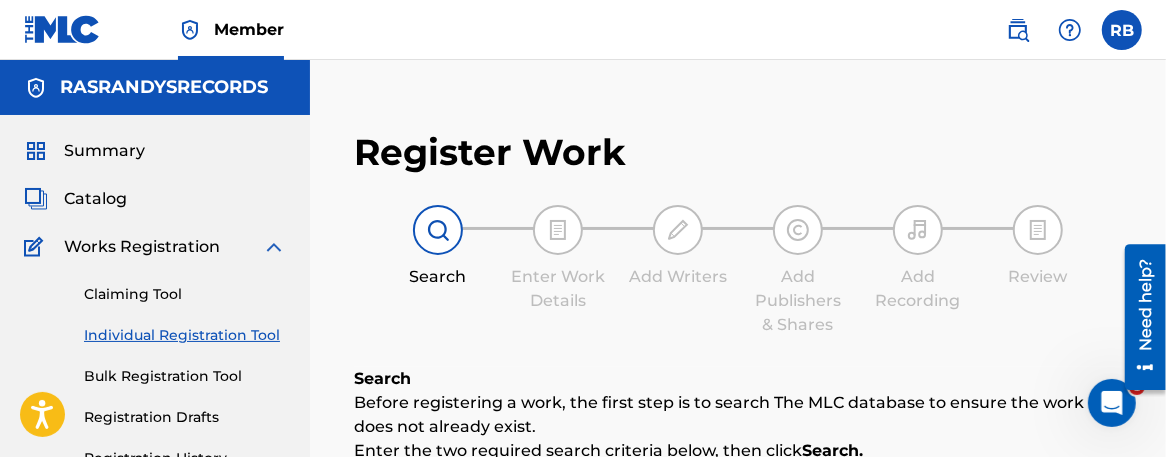 click at bounding box center [438, 230] 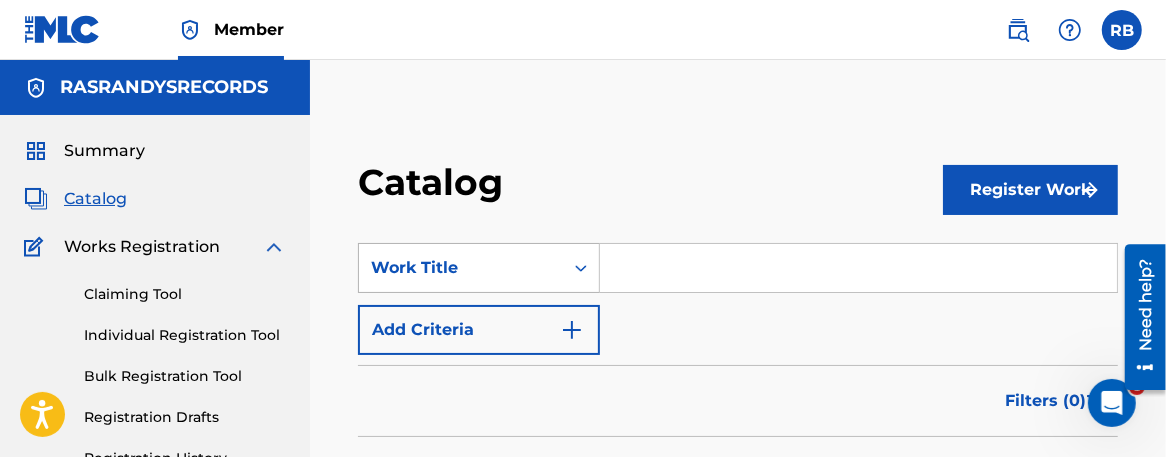 click on "Work Title" at bounding box center (479, 268) 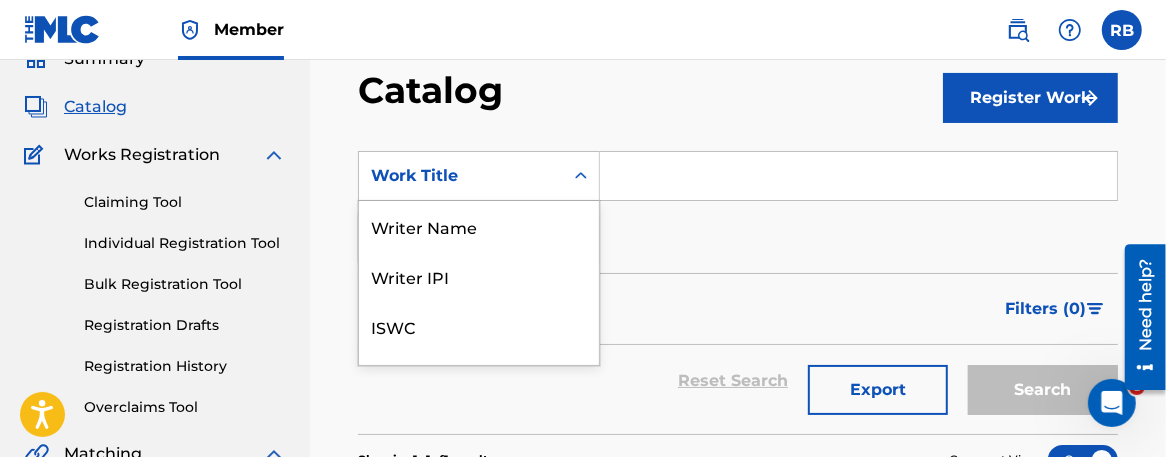 scroll, scrollTop: 119, scrollLeft: 0, axis: vertical 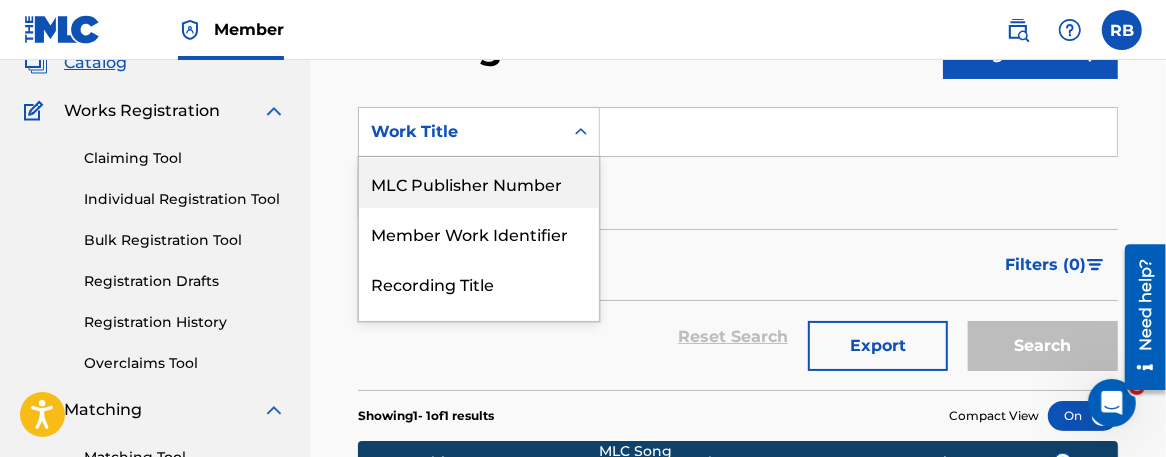 click at bounding box center (858, 132) 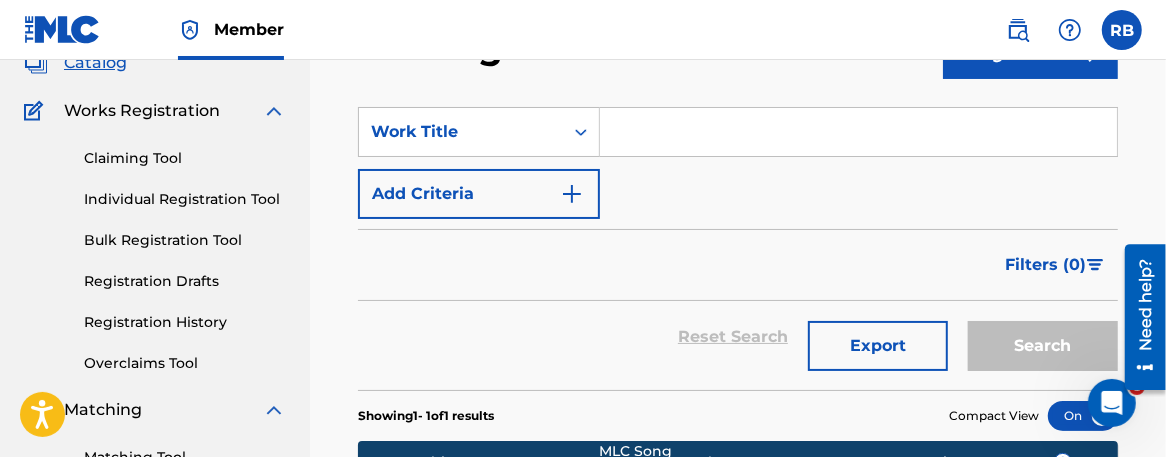 click at bounding box center (858, 132) 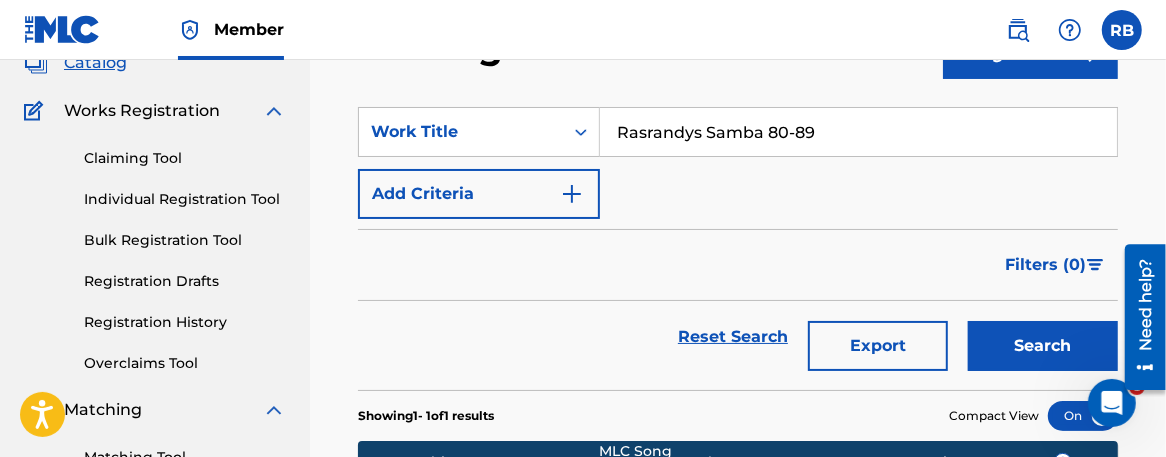 type on "Rasrandys Samba 80-89" 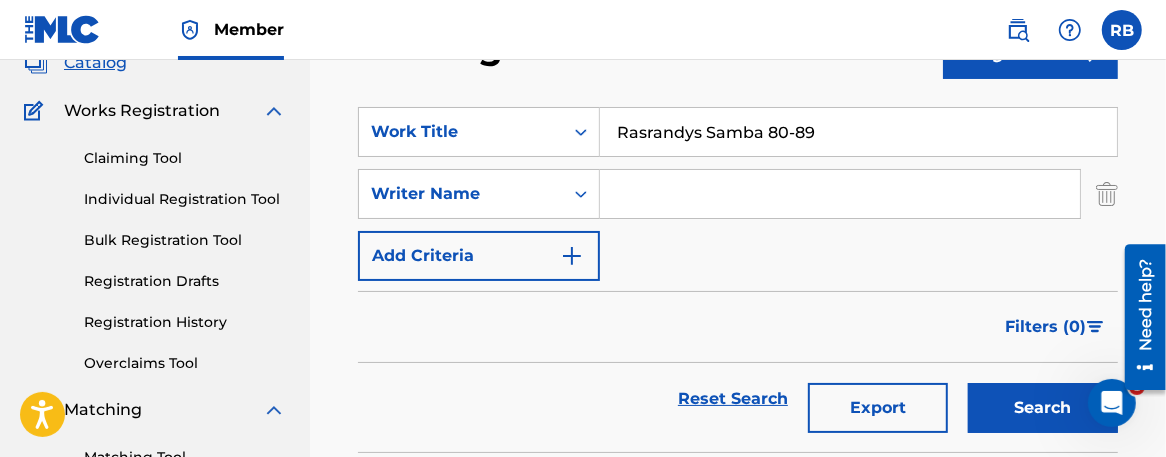 click at bounding box center [840, 194] 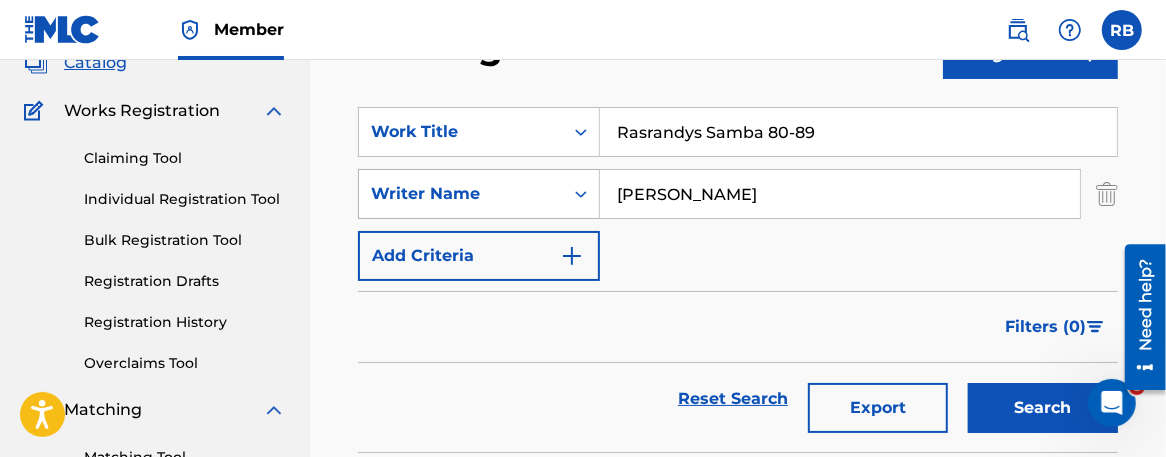 click on "Writer Name" at bounding box center (461, 194) 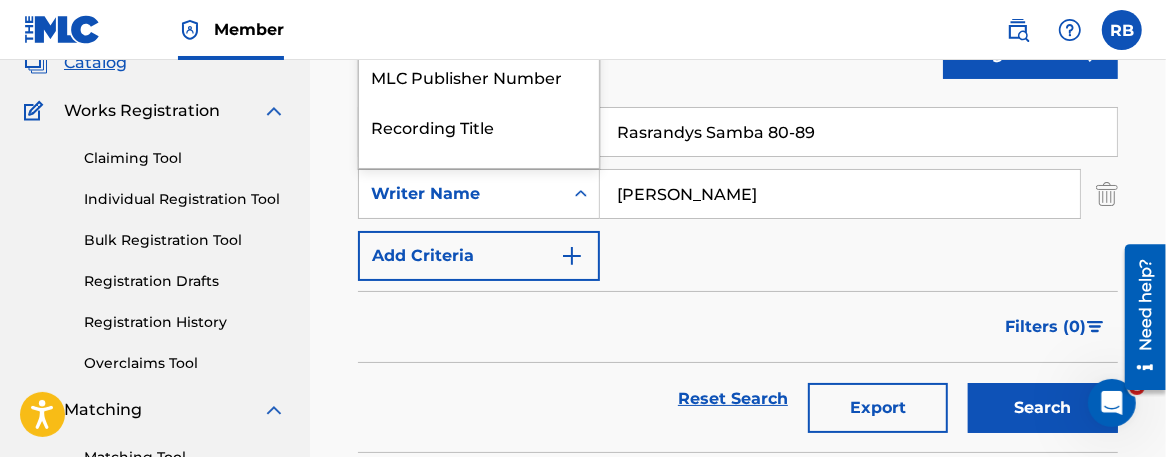 scroll, scrollTop: 99, scrollLeft: 0, axis: vertical 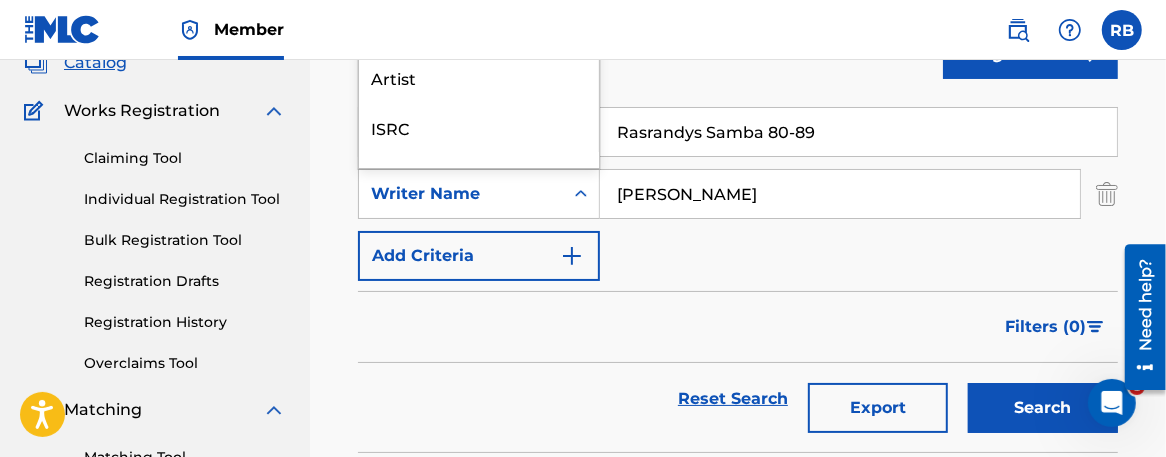 click on "Writer Name" at bounding box center (461, 194) 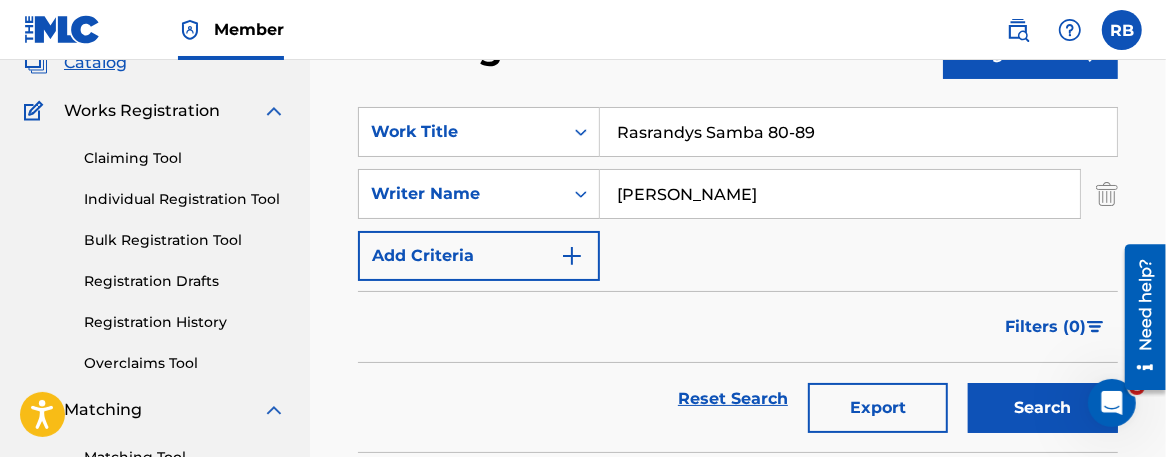 click on "SearchWithCriteriacb4d7994-9ee7-4f23-b5ec-c18ac01f1030 Work Title Rasrandys Samba 80-89 SearchWithCriteria64d3350a-b28b-4933-84a6-281bf7089d76 Writer Name [PERSON_NAME] Add Criteria" at bounding box center [738, 194] 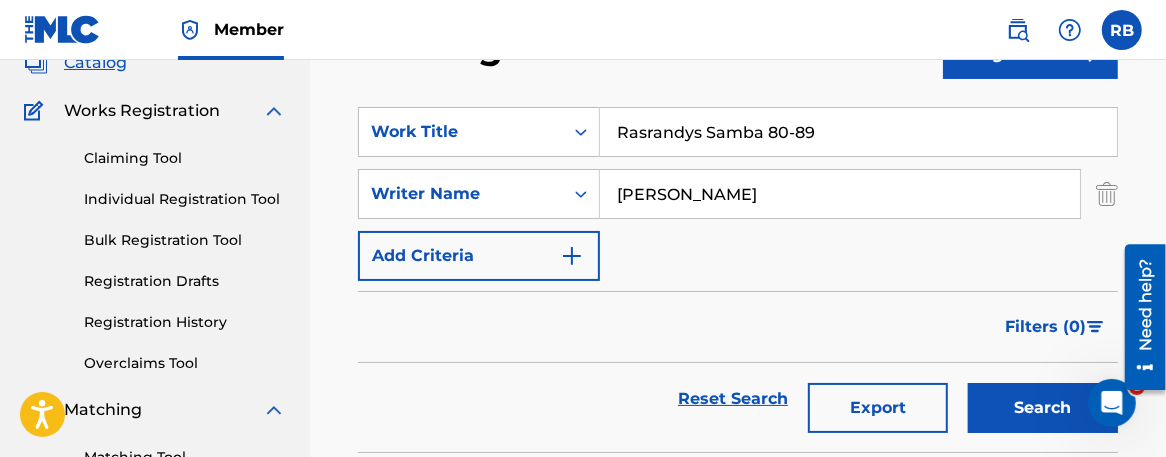 click at bounding box center [572, 256] 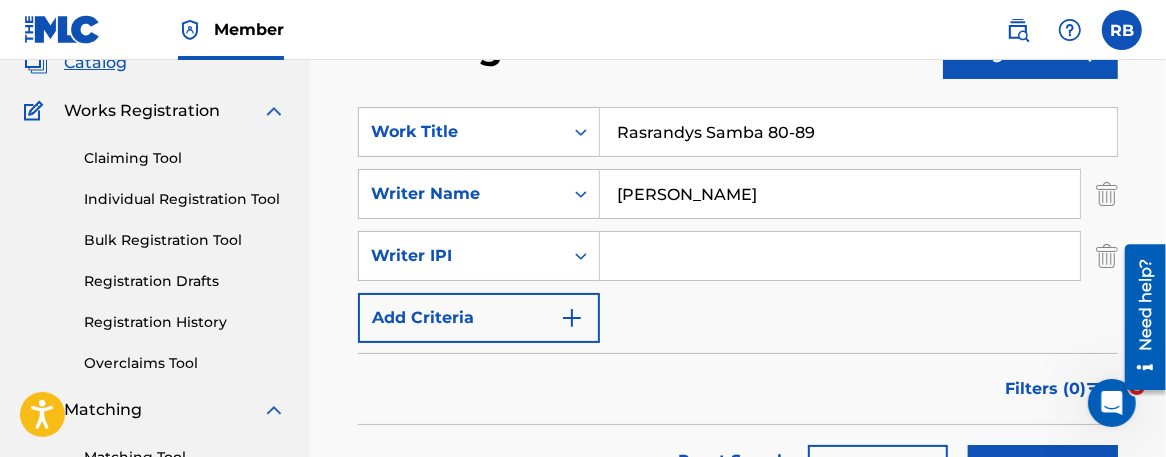 click at bounding box center (840, 256) 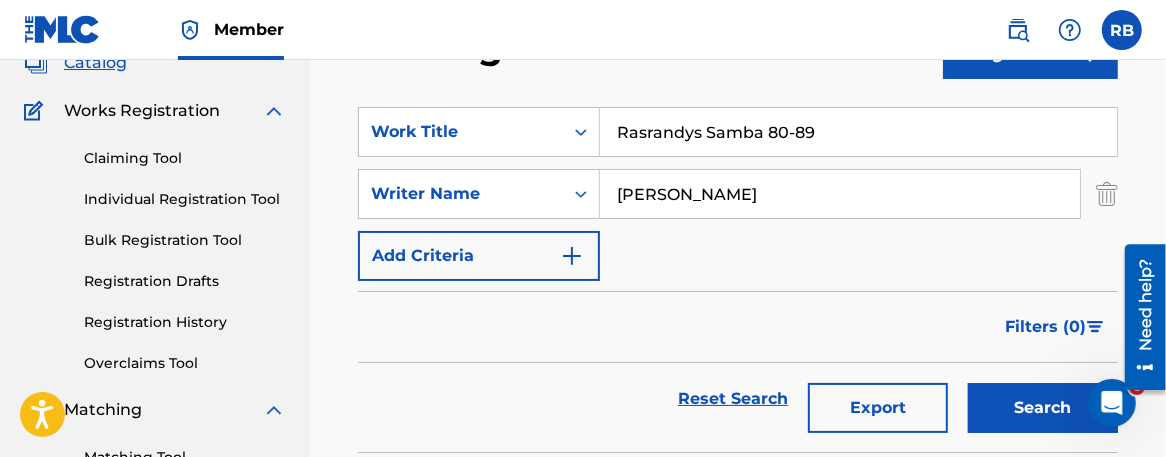 click on "SearchWithCriteriacb4d7994-9ee7-4f23-b5ec-c18ac01f1030 Work Title Rasrandys Samba 80-89 SearchWithCriteria64d3350a-b28b-4933-84a6-281bf7089d76 Writer Name [PERSON_NAME] Add Criteria" at bounding box center [738, 194] 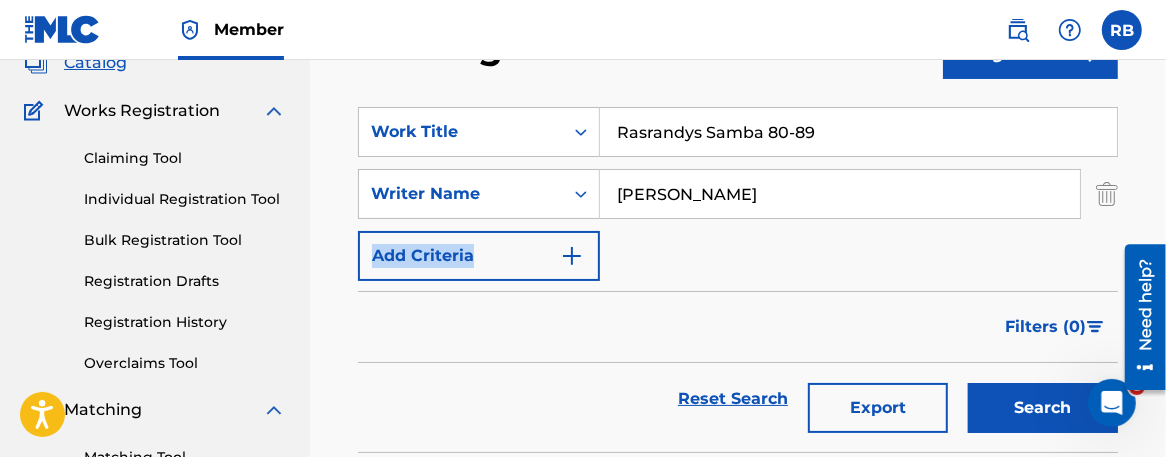 click on "Search" at bounding box center (1043, 408) 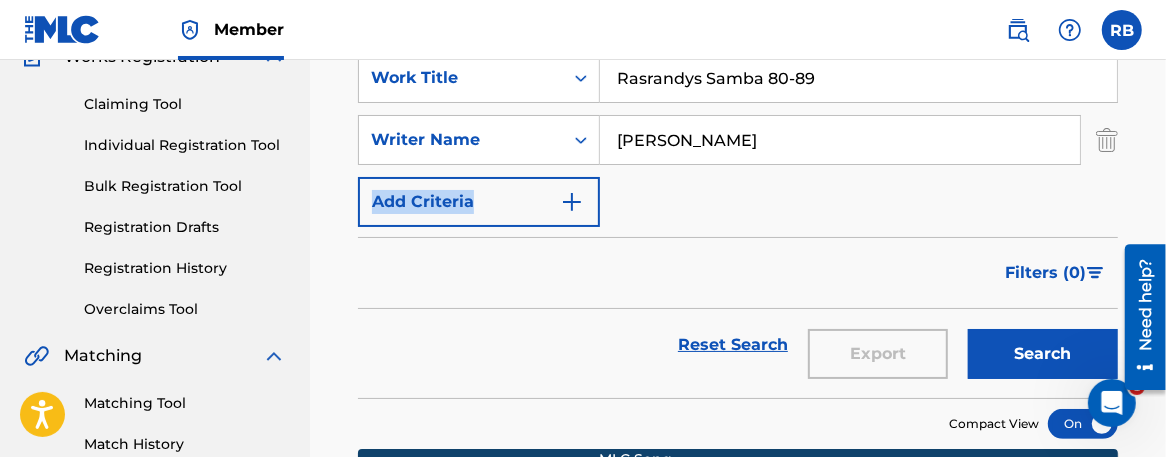 scroll, scrollTop: 136, scrollLeft: 0, axis: vertical 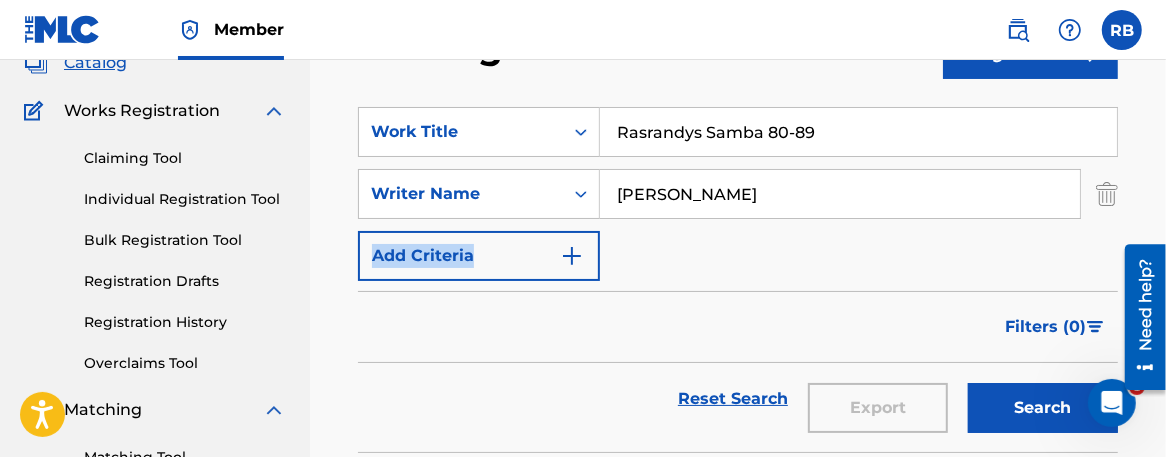 click on "Rasrandys Samba 80-89" at bounding box center [858, 132] 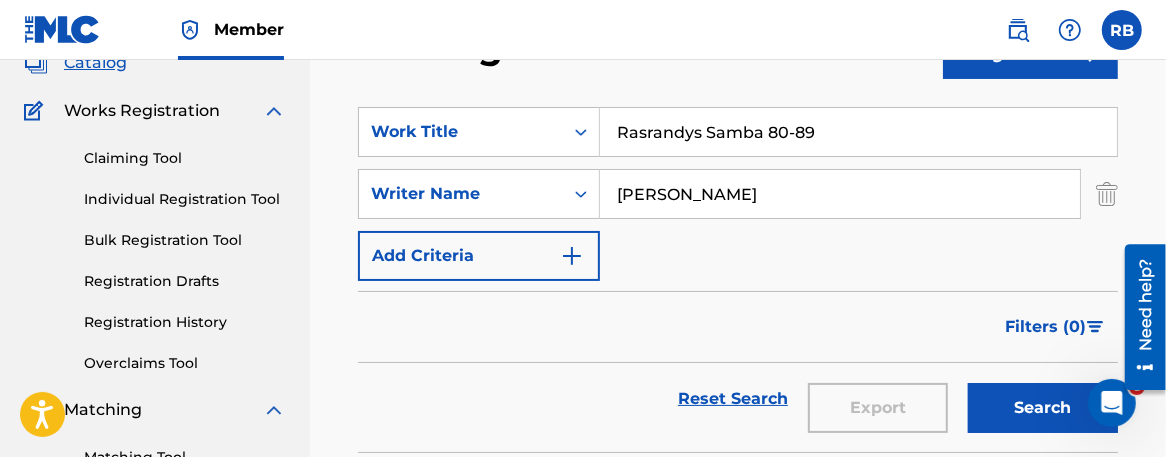 click on "Rasrandys Samba 80-89" at bounding box center [858, 132] 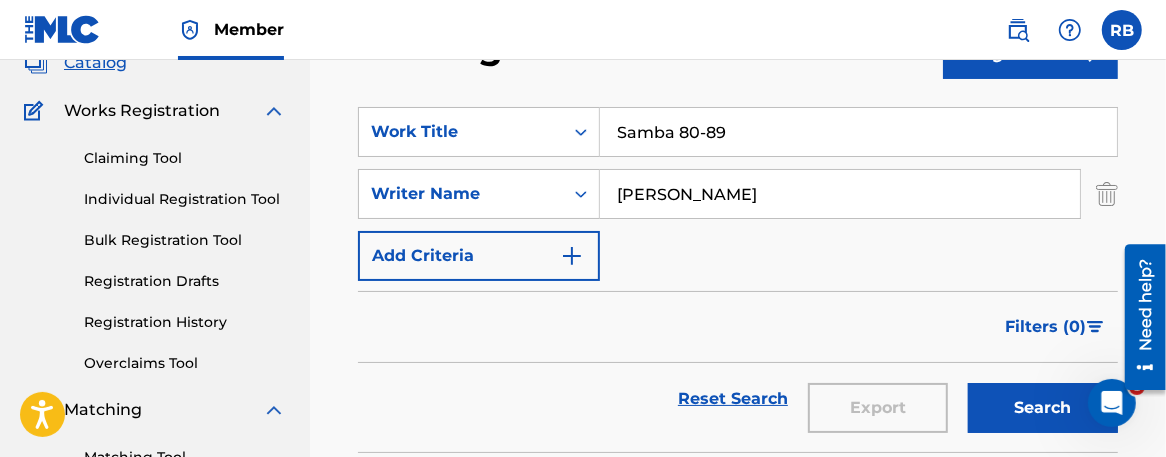 click on "Search" at bounding box center (1043, 408) 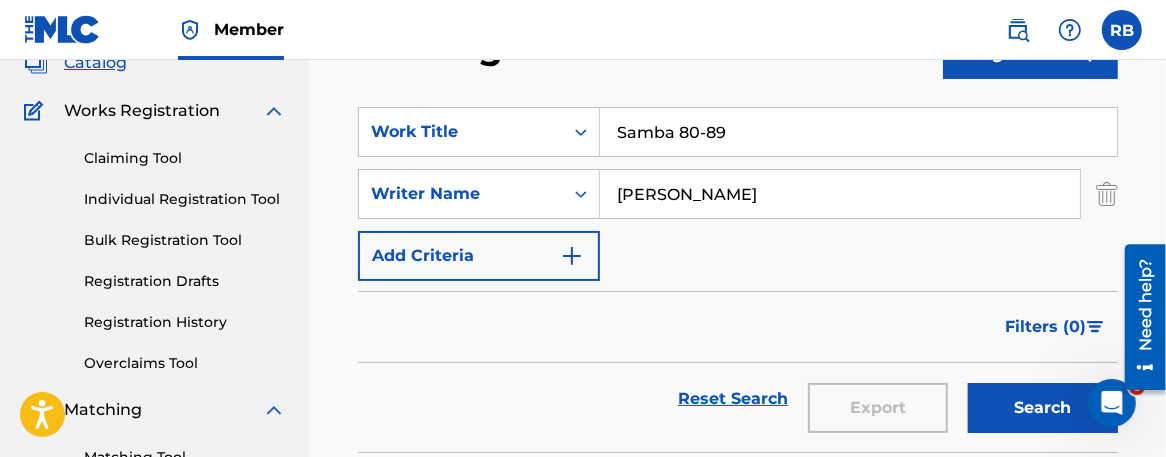 click on "Reset Search Export Search" at bounding box center (738, 399) 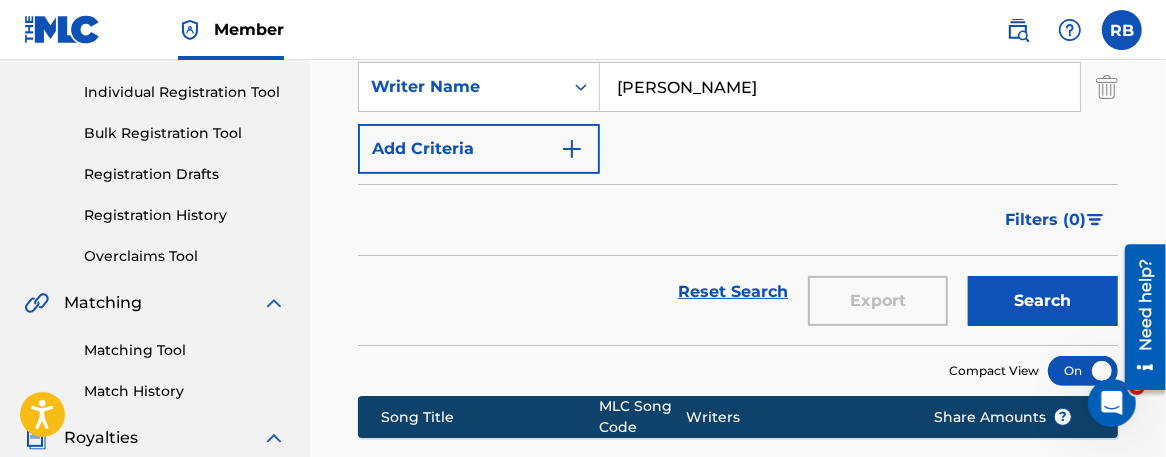 scroll, scrollTop: 190, scrollLeft: 0, axis: vertical 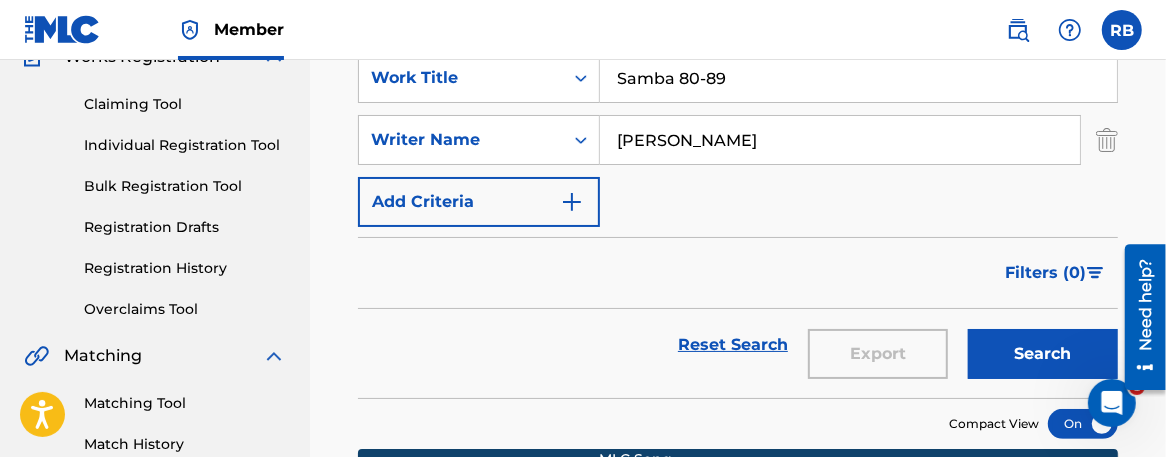 click on "Samba 80-89" at bounding box center (858, 78) 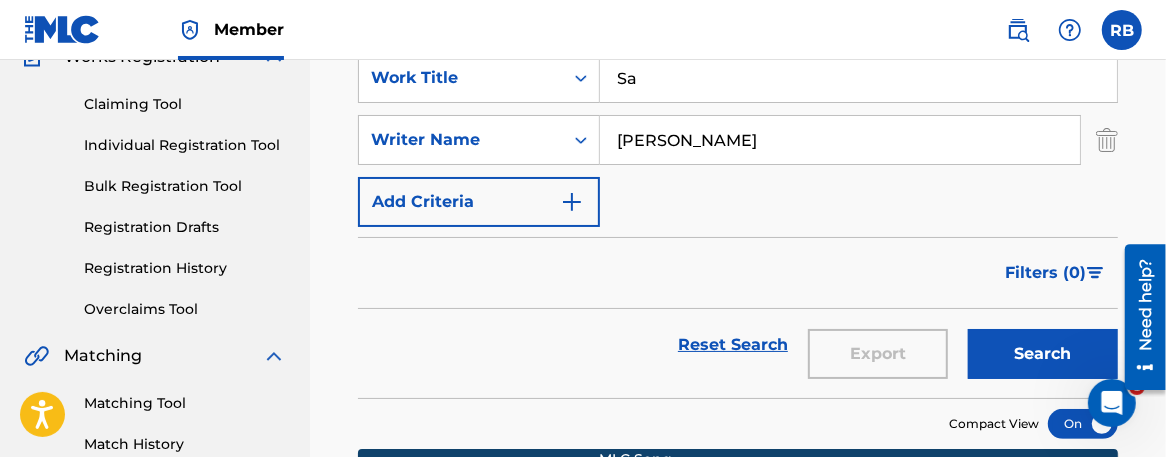 type on "S" 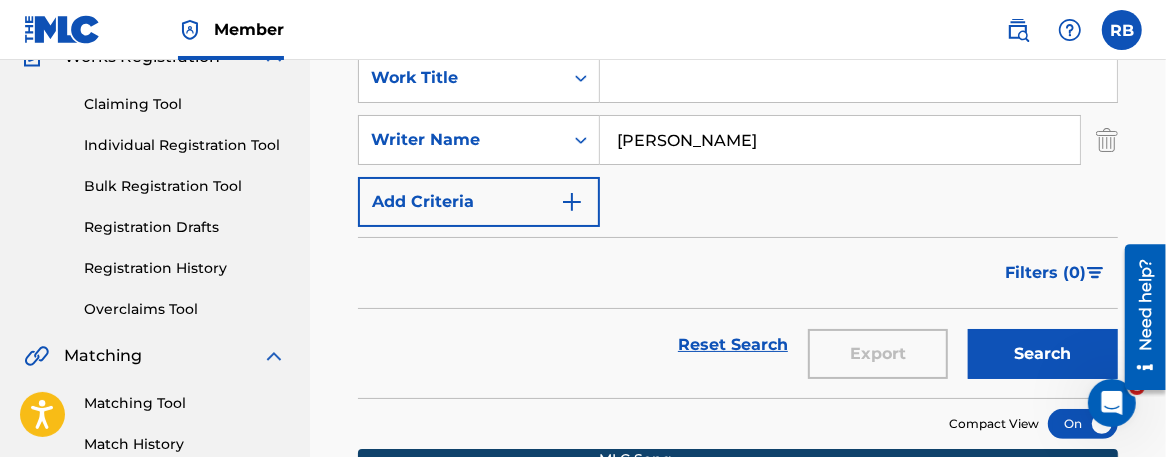 click on "Search" at bounding box center [1043, 354] 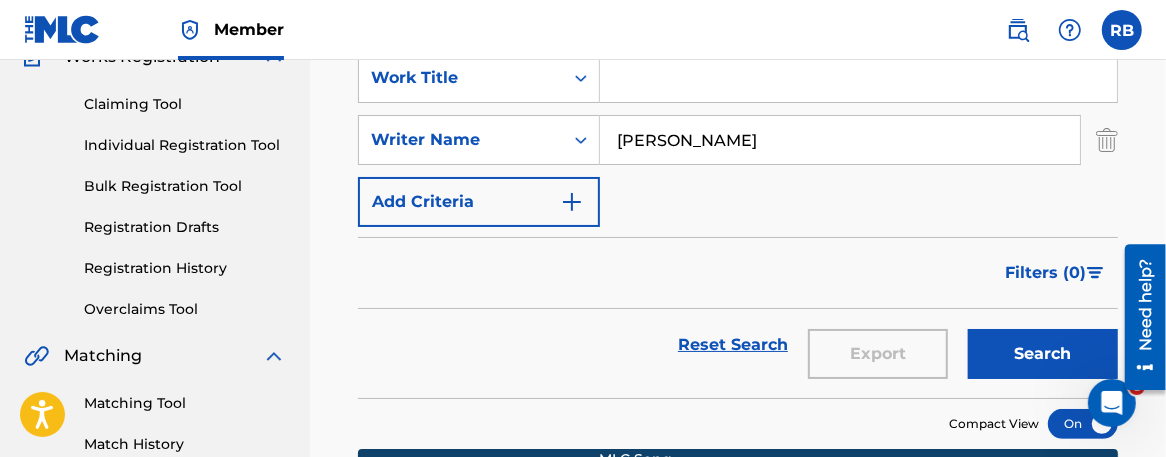 click on "Filters ( 0 )" at bounding box center (738, 273) 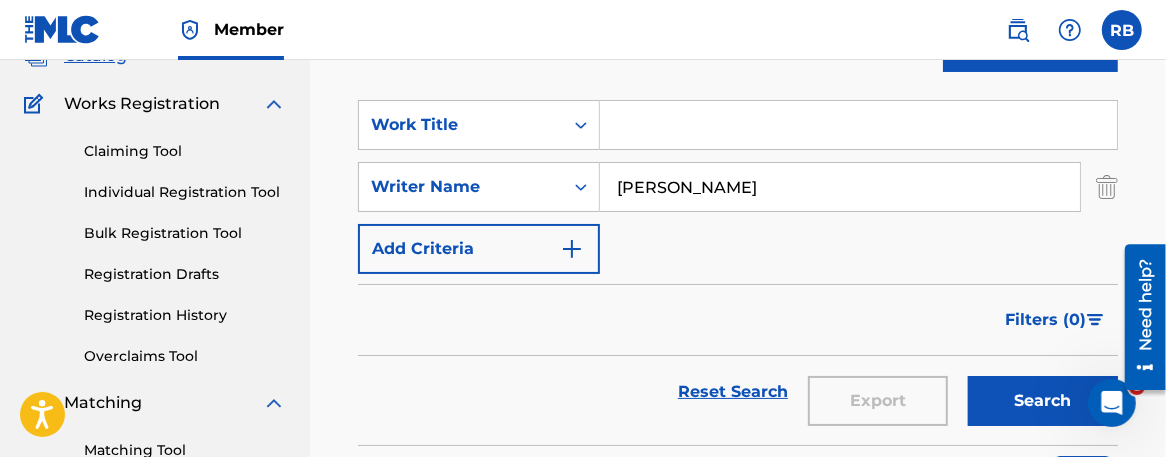 scroll, scrollTop: 136, scrollLeft: 0, axis: vertical 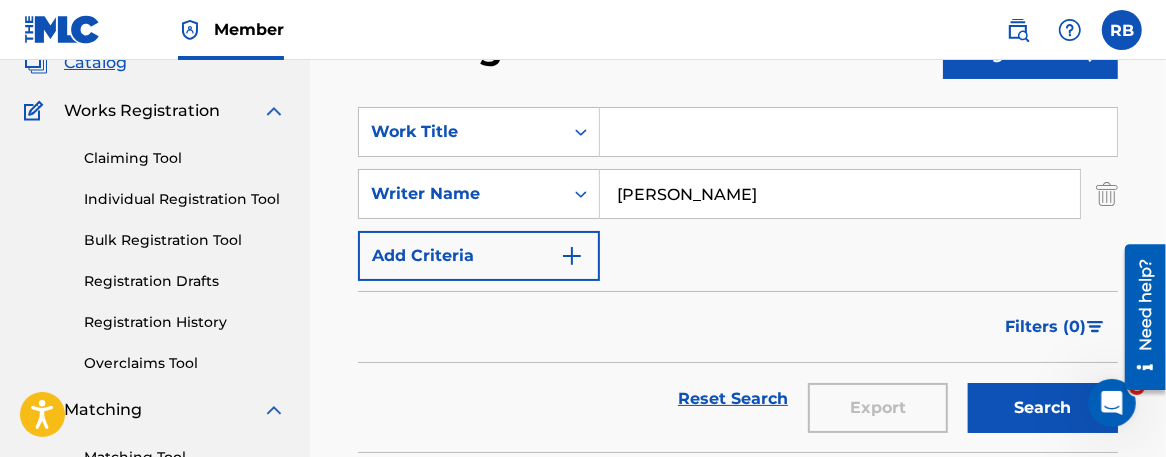 click at bounding box center (858, 132) 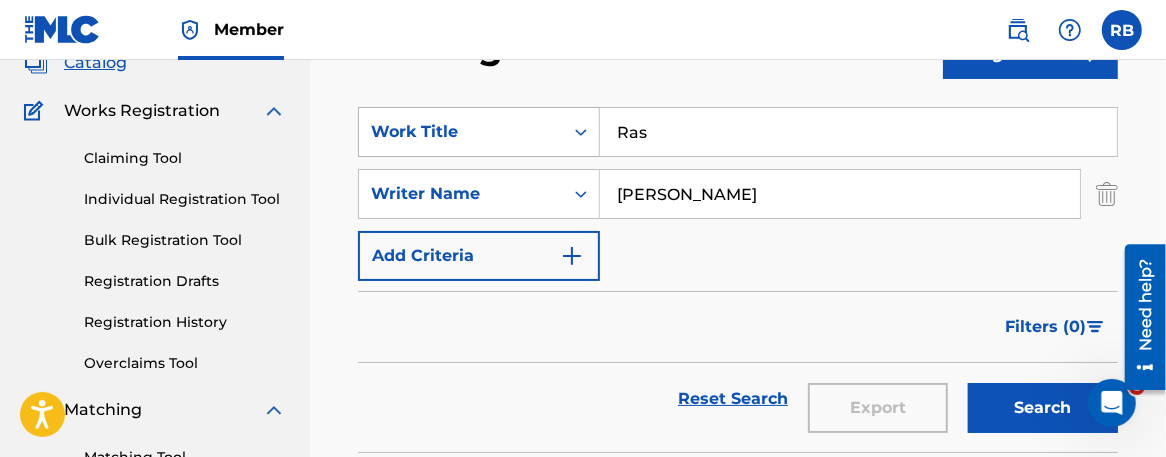 type on "Ras" 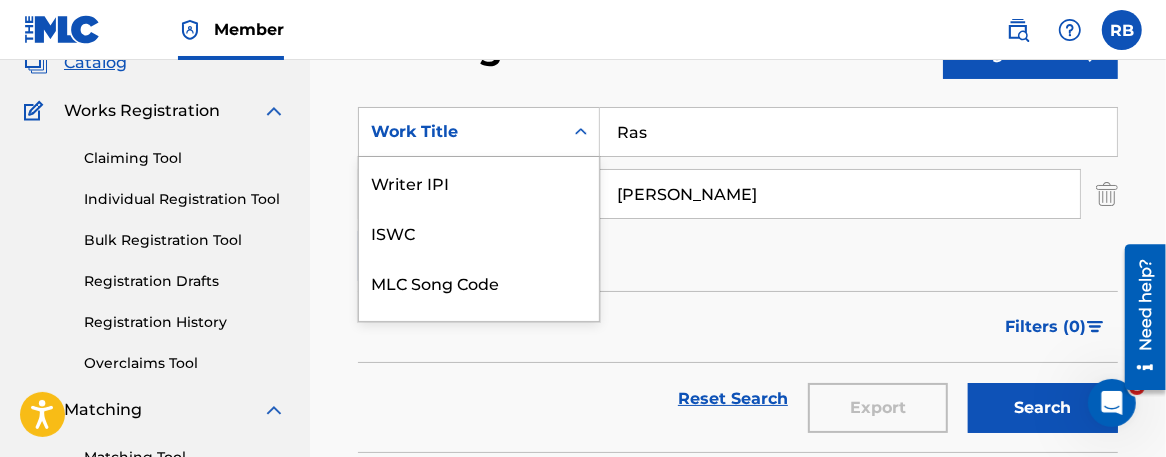 scroll, scrollTop: 249, scrollLeft: 0, axis: vertical 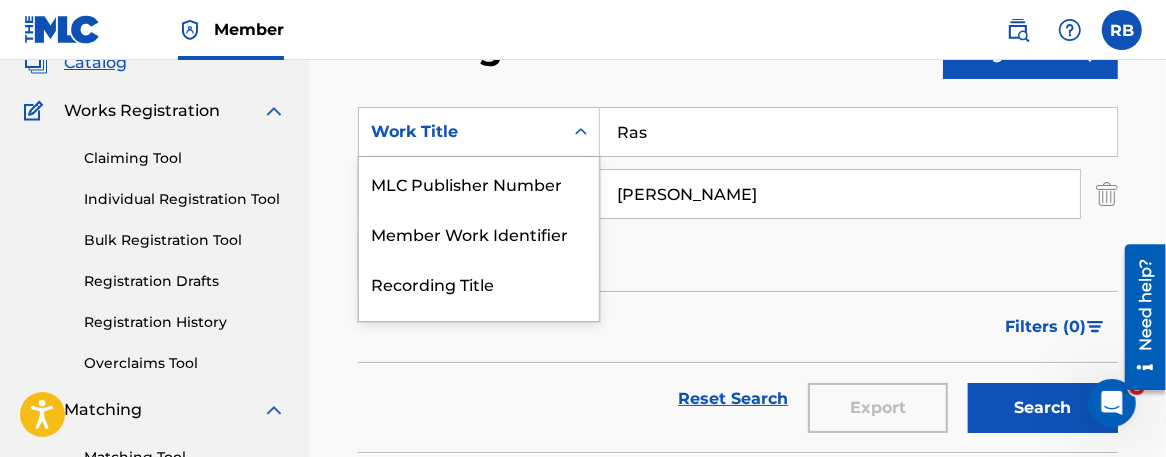 click on "Work Title" at bounding box center (461, 132) 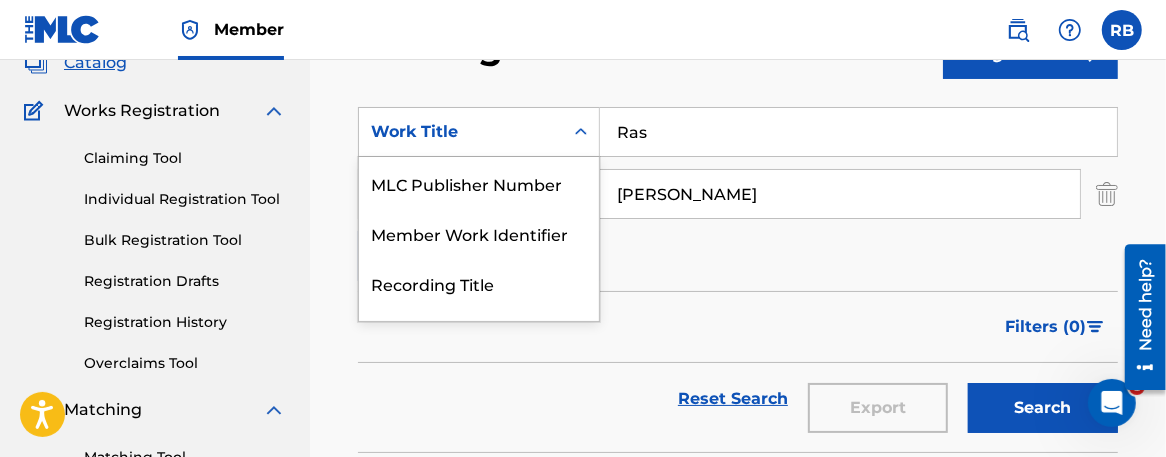 type 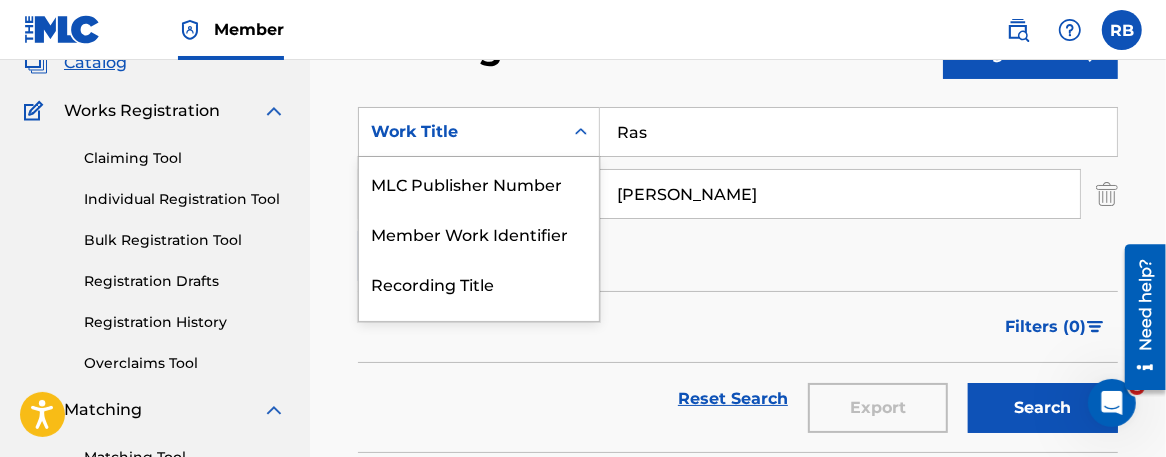 click on "Ras" at bounding box center [858, 132] 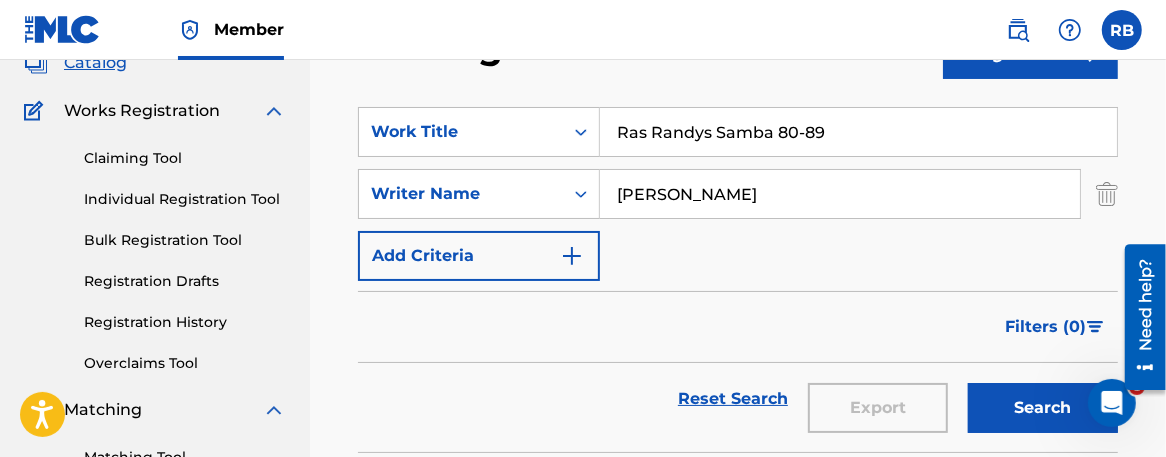type on "Ras Randys Samba 80-89" 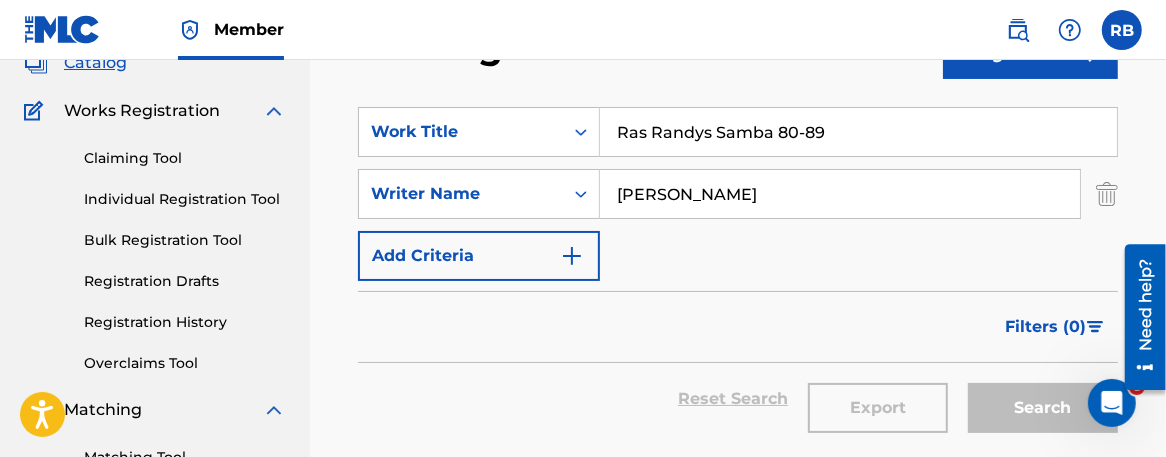 click on "Search" at bounding box center (1038, 399) 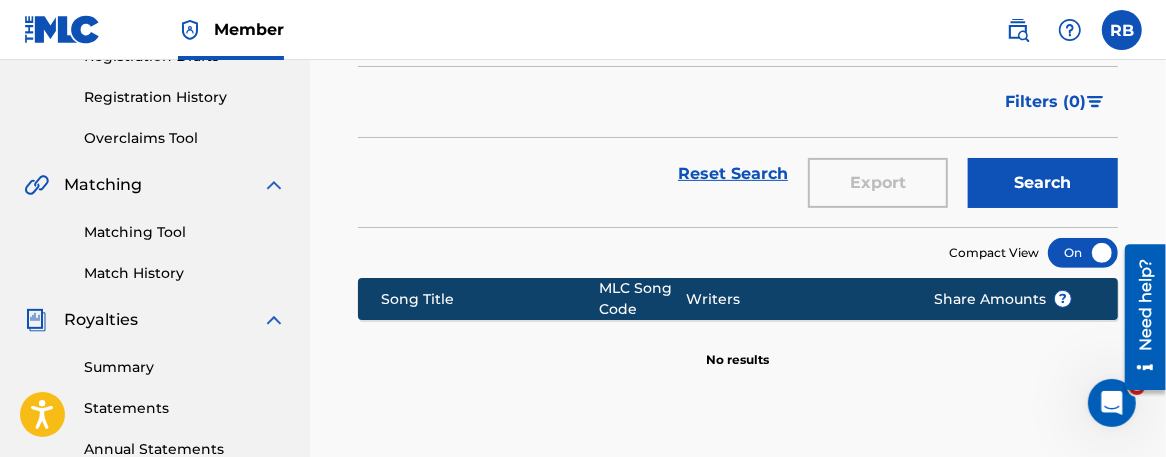 scroll, scrollTop: 456, scrollLeft: 0, axis: vertical 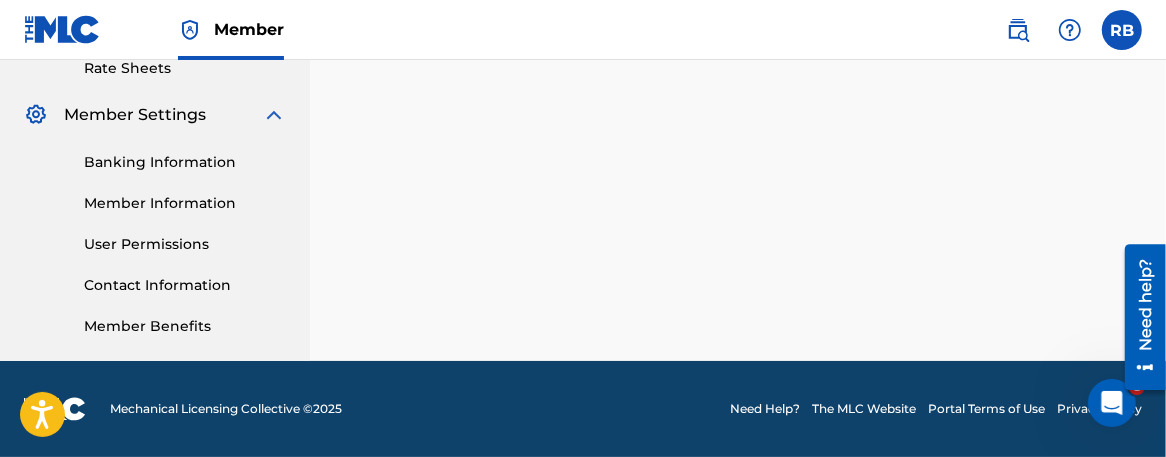 click on "Catalog Register Work SearchWithCriteriacb4d7994-9ee7-4f23-b5ec-c18ac01f1030 Work Title Ras Randys Samba 80-89 SearchWithCriteria64d3350a-b28b-4933-84a6-281bf7089d76 Writer Name [PERSON_NAME] Add Criteria Filter Hold Filters Overclaim   Dispute   Remove Filters Apply Filters Filters ( 0 ) Reset Search Export Search Compact View Song Title MLC Song Code Writers Share Amounts ? No results" at bounding box center [738, -156] 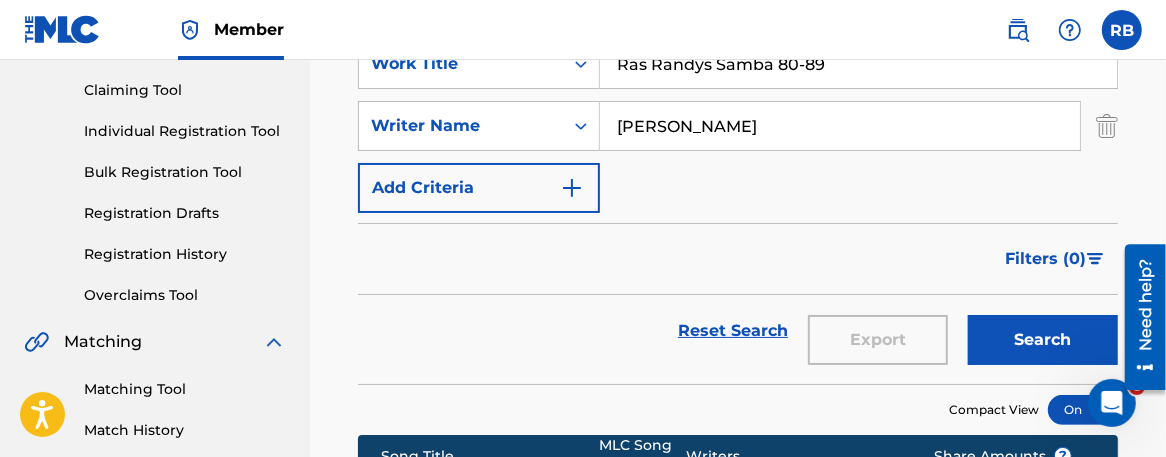 scroll, scrollTop: 197, scrollLeft: 0, axis: vertical 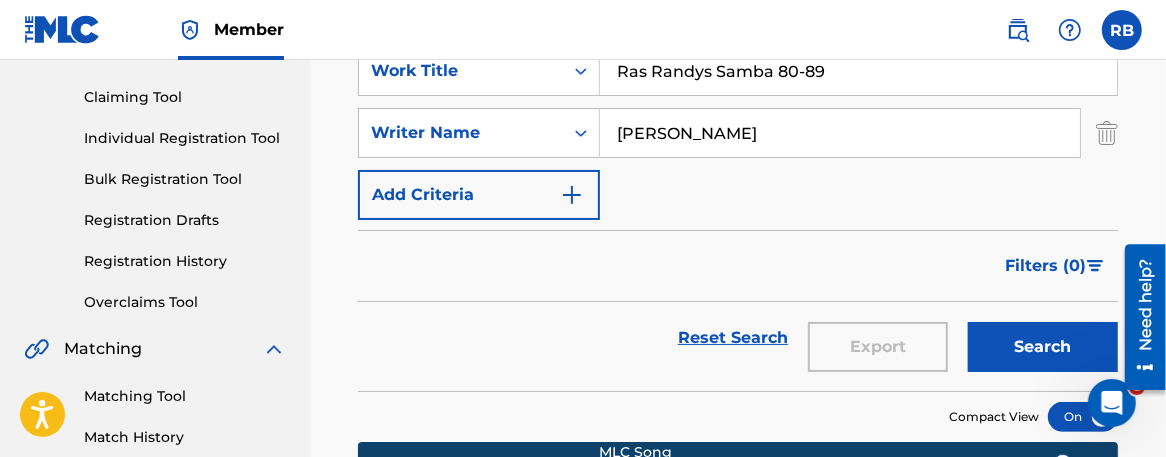 click on "Member RB RB [PERSON_NAME] [EMAIL_ADDRESS][DOMAIN_NAME] Profile Log out" at bounding box center [583, 30] 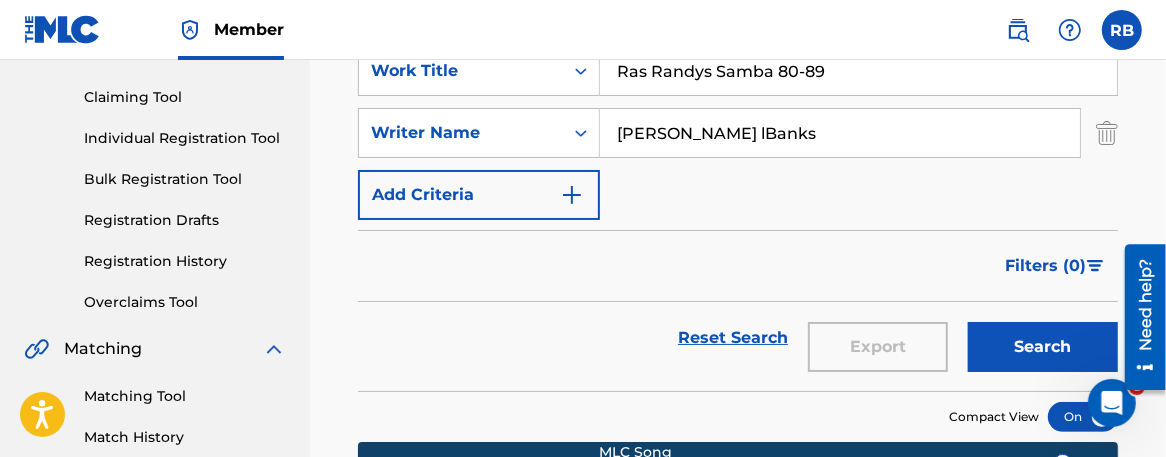click on "[PERSON_NAME] lBanks" at bounding box center (840, 133) 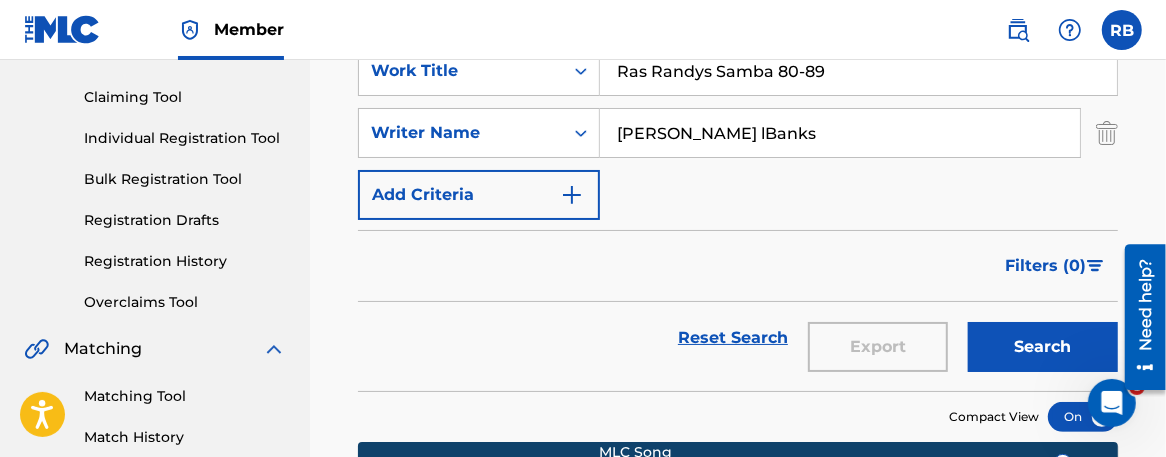 click on "Catalog Register Work SearchWithCriteriacb4d7994-9ee7-4f23-b5ec-c18ac01f1030 Work Title Ras Randys Samba 80-89 SearchWithCriteria64d3350a-b28b-4933-84a6-281bf7089d76 Writer Name [PERSON_NAME] lBanks Add Criteria Filter Hold Filters Overclaim   Dispute   Remove Filters Apply Filters Filters ( 0 ) Reset Search Export Search Compact View Song Title MLC Song Code Writers Share Amounts ? No results" at bounding box center (738, 430) 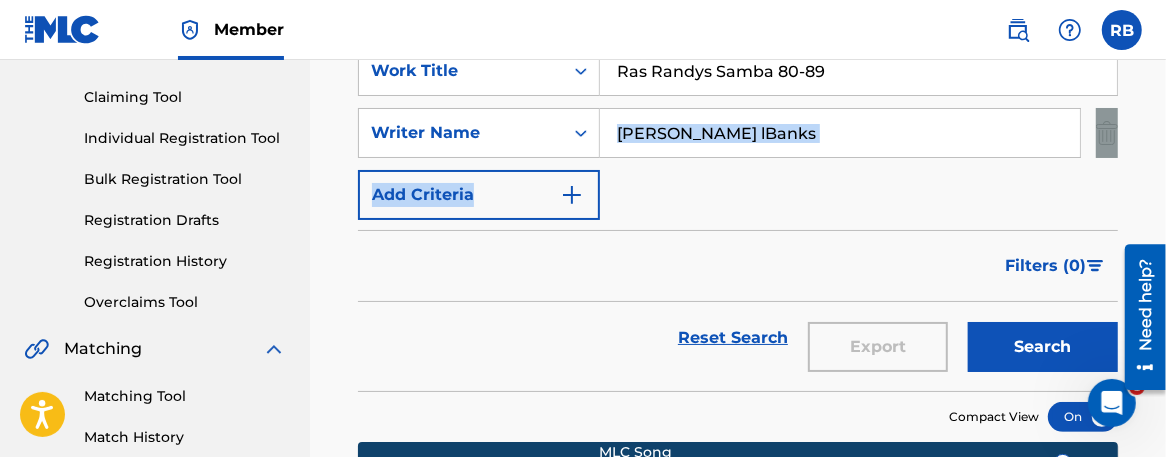drag, startPoint x: 853, startPoint y: 162, endPoint x: 680, endPoint y: 135, distance: 175.09425 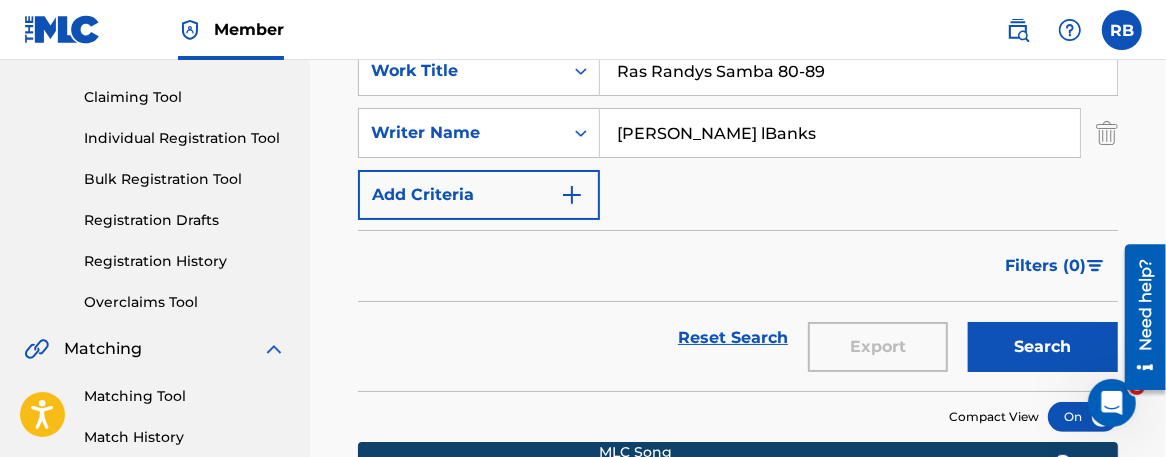 click on "[PERSON_NAME] lBanks" at bounding box center (840, 133) 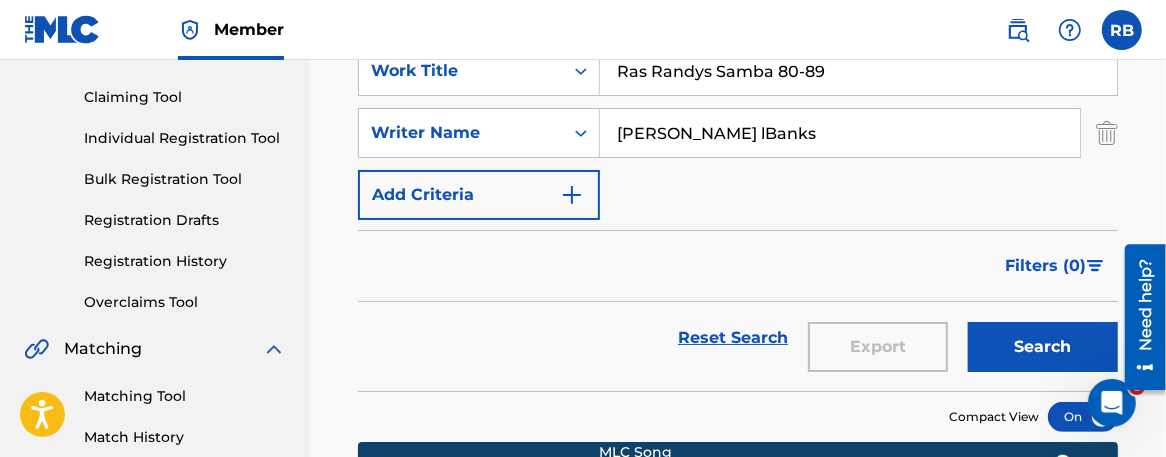 click on "SearchWithCriteriacb4d7994-9ee7-4f23-b5ec-c18ac01f1030 Work Title Ras Randys Samba 80-89 SearchWithCriteria64d3350a-b28b-4933-84a6-281bf7089d76 Writer Name [PERSON_NAME] Add Criteria" at bounding box center (738, 133) 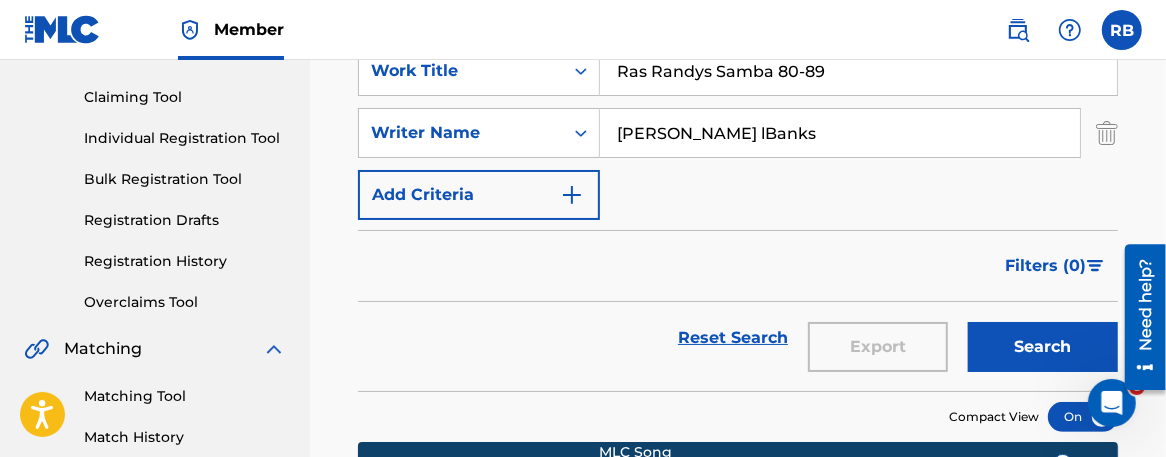 click on "[PERSON_NAME] lBanks" at bounding box center [840, 133] 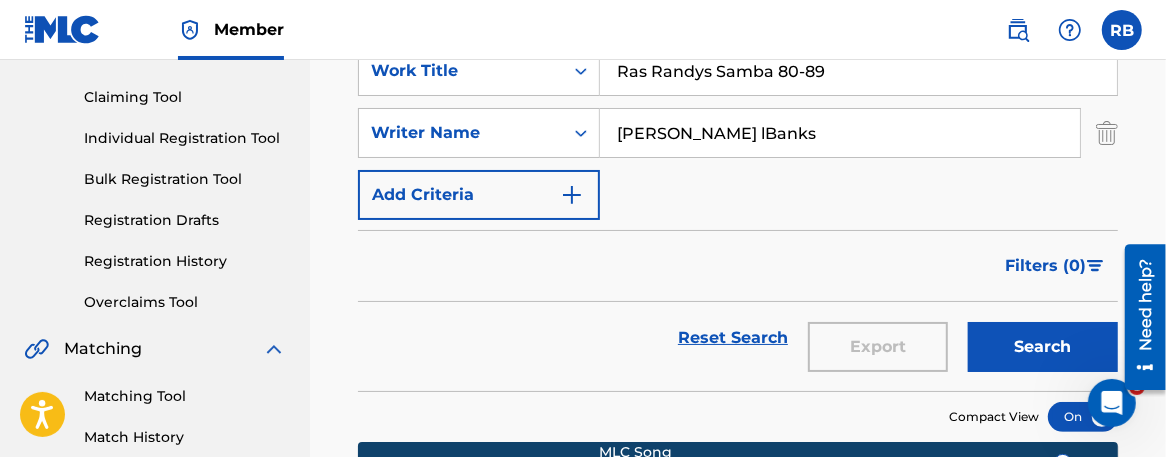 click on "[PERSON_NAME] lBanks" at bounding box center (840, 133) 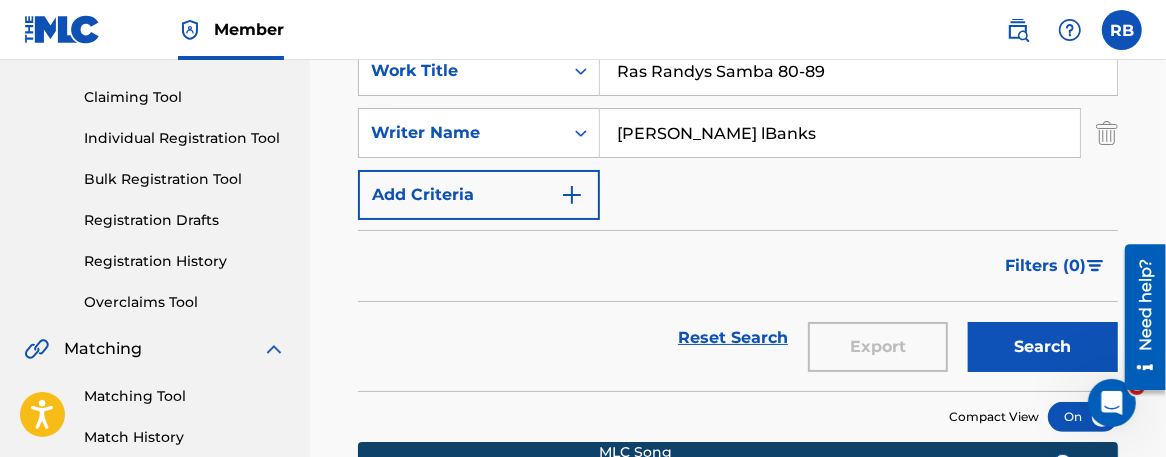 click on "[PERSON_NAME] lBanks" at bounding box center (840, 133) 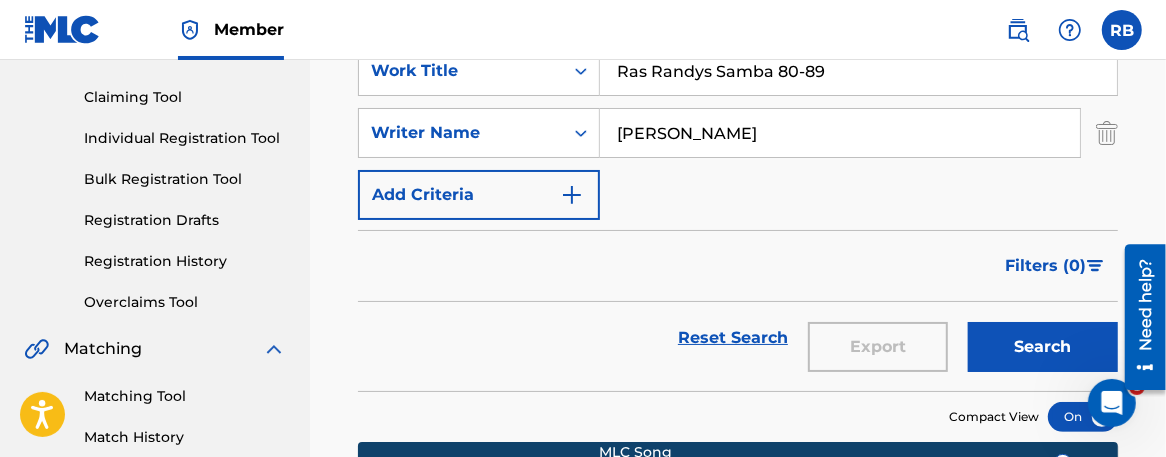 click on "[PERSON_NAME]" at bounding box center [840, 133] 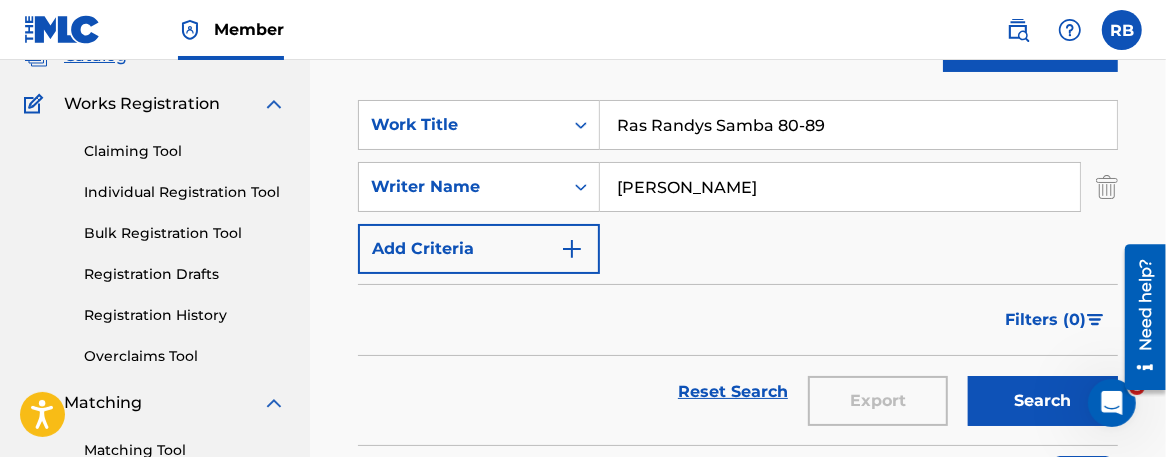 click at bounding box center [572, 249] 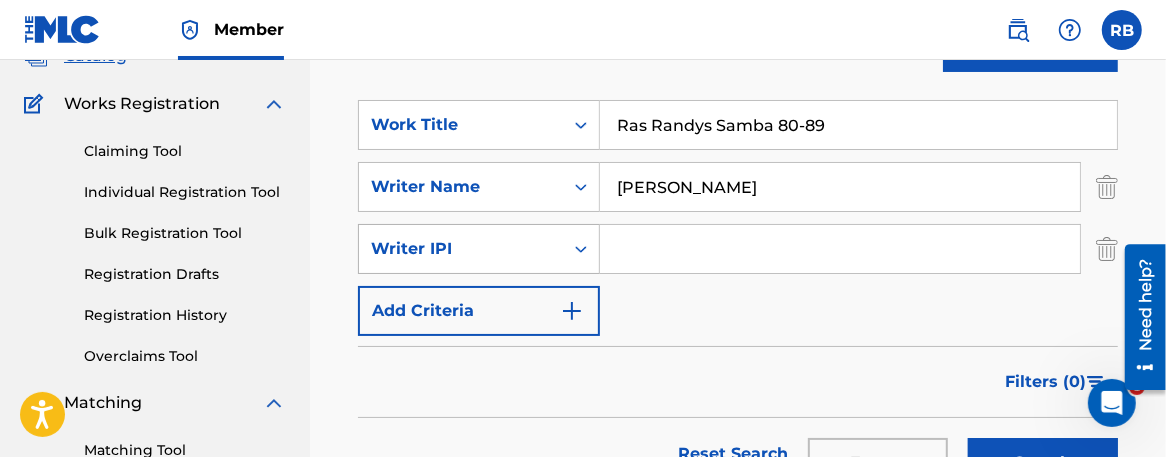 click on "Writer IPI" at bounding box center [461, 249] 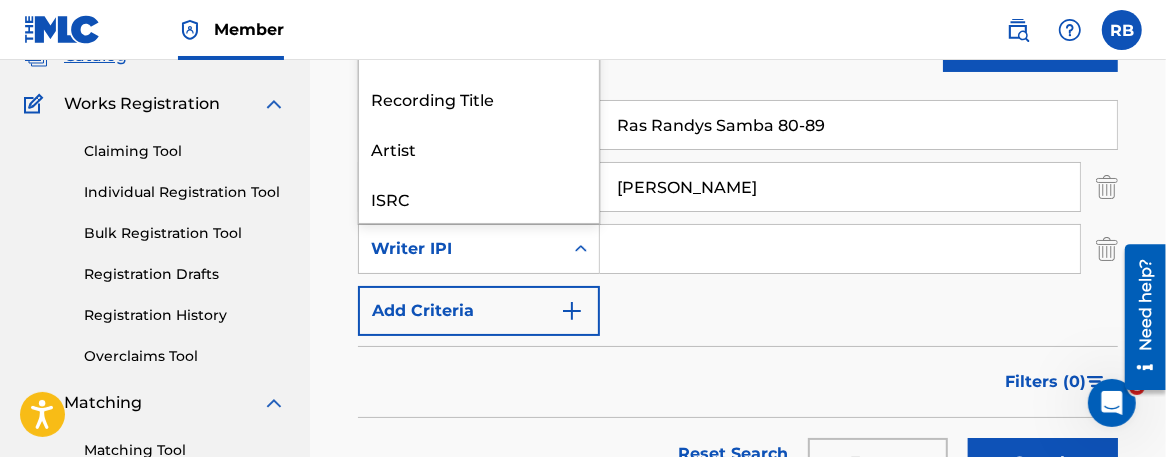 scroll, scrollTop: 49, scrollLeft: 0, axis: vertical 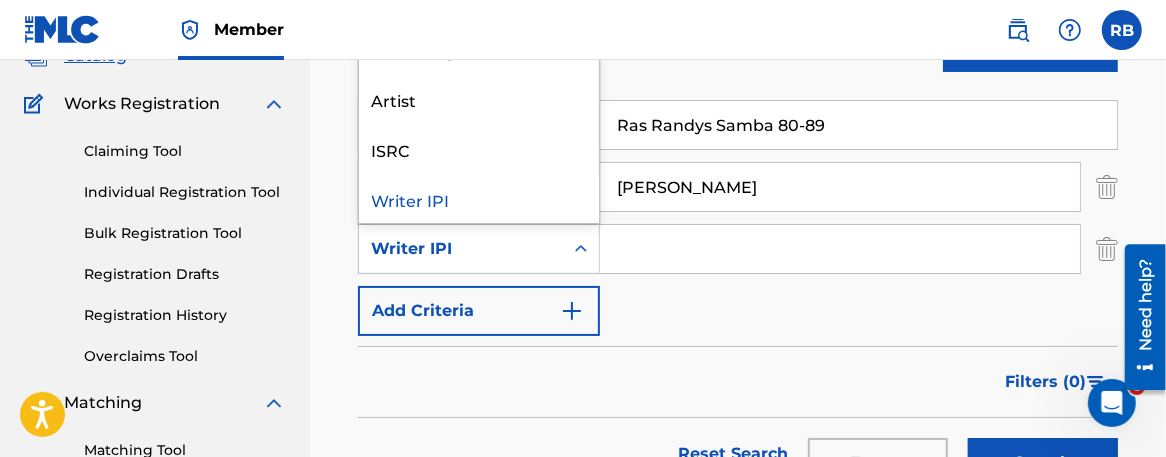 click at bounding box center (840, 249) 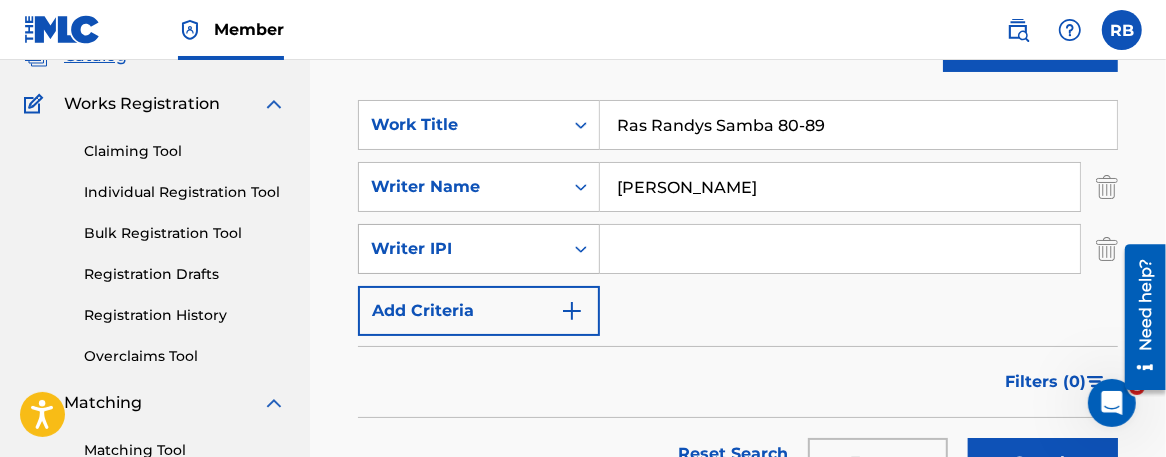click on "Writer IPI" at bounding box center [461, 249] 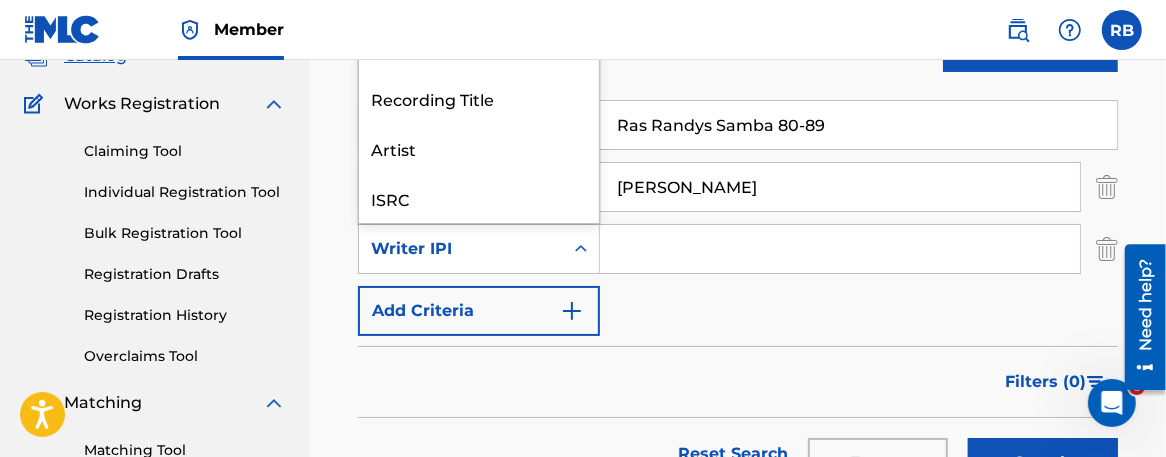 scroll, scrollTop: 49, scrollLeft: 0, axis: vertical 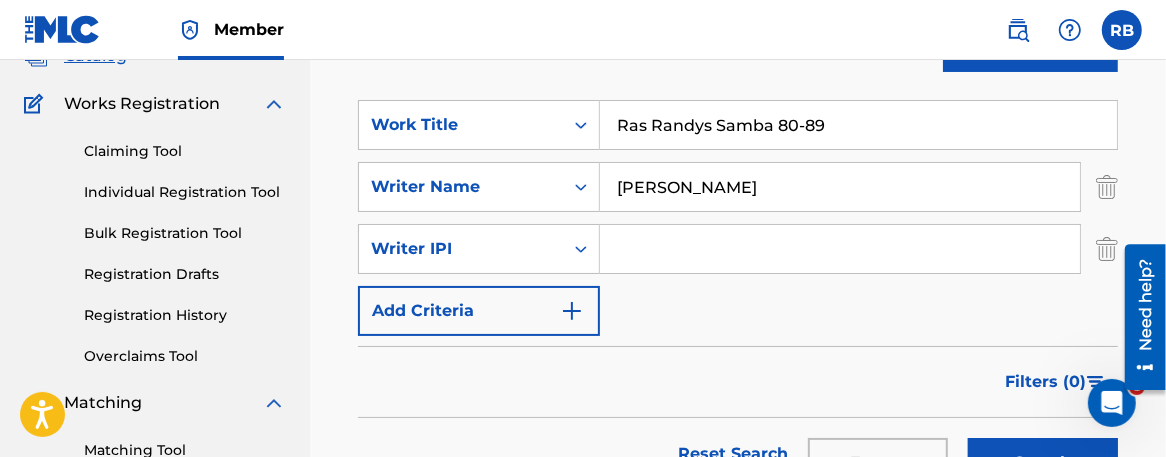drag, startPoint x: 438, startPoint y: 242, endPoint x: 408, endPoint y: 243, distance: 30.016663 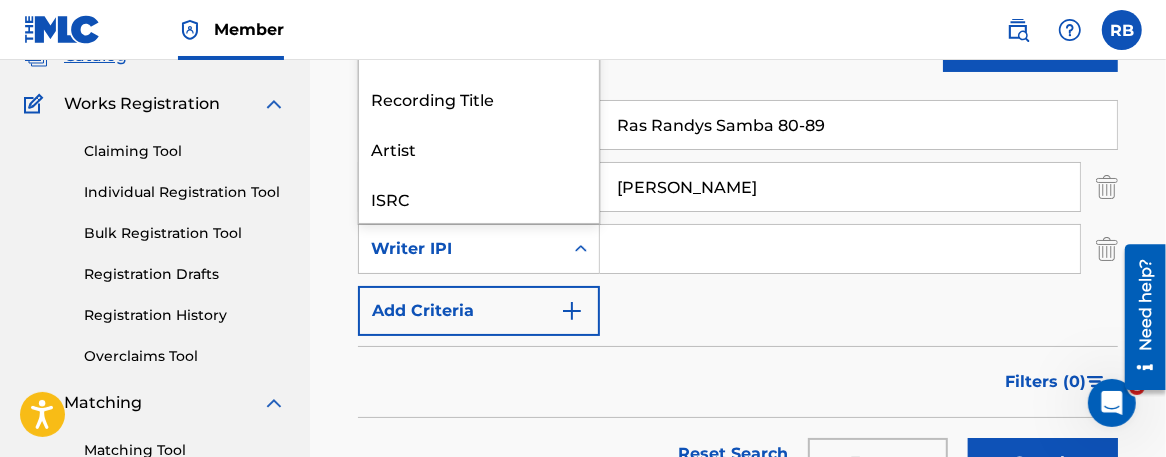scroll, scrollTop: 49, scrollLeft: 0, axis: vertical 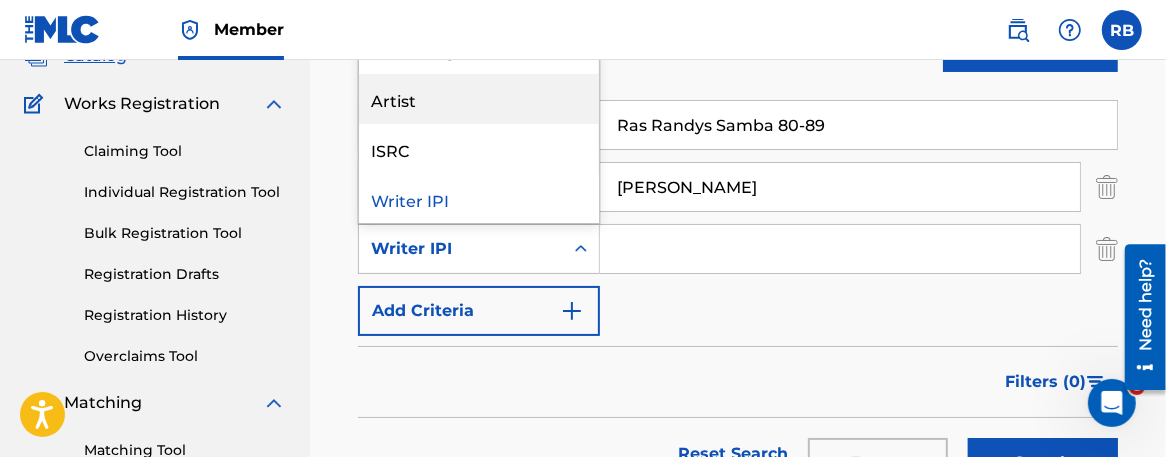 click on "Artist" at bounding box center [479, 99] 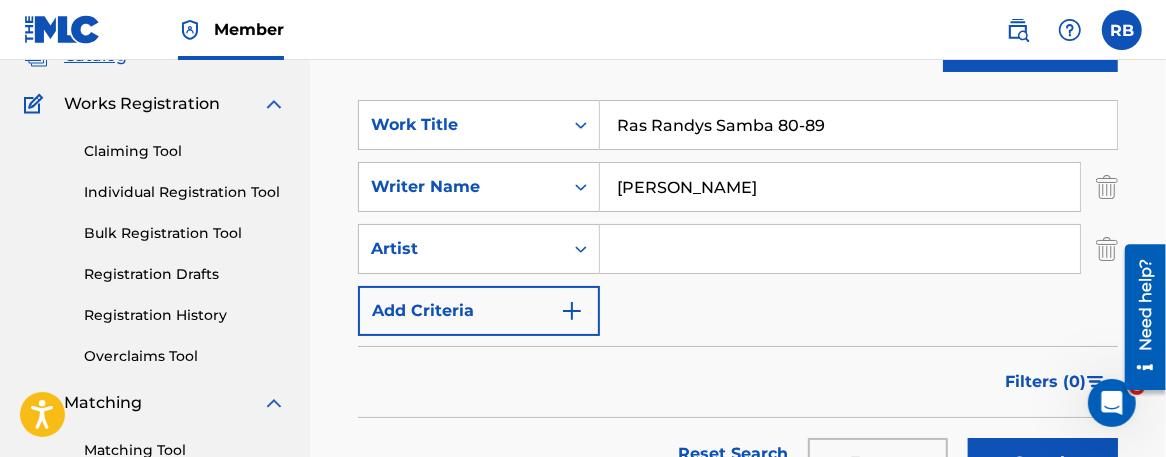 click at bounding box center (840, 249) 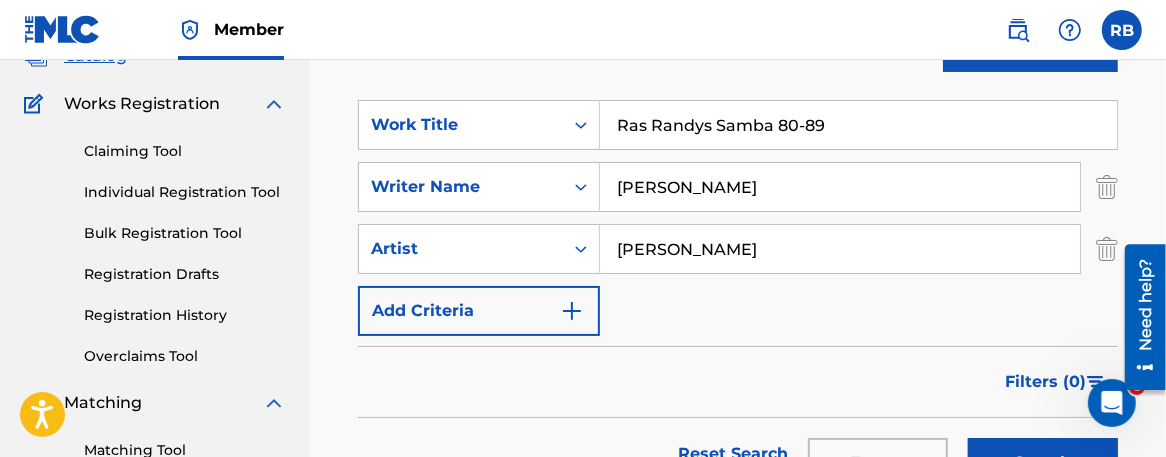 click on "Filters ( 0 )" at bounding box center (738, 382) 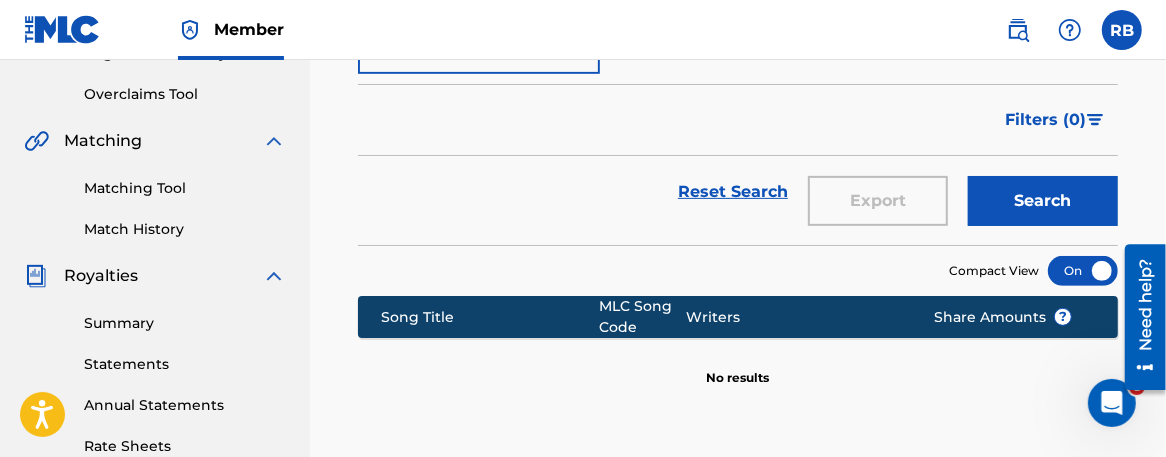 scroll, scrollTop: 410, scrollLeft: 0, axis: vertical 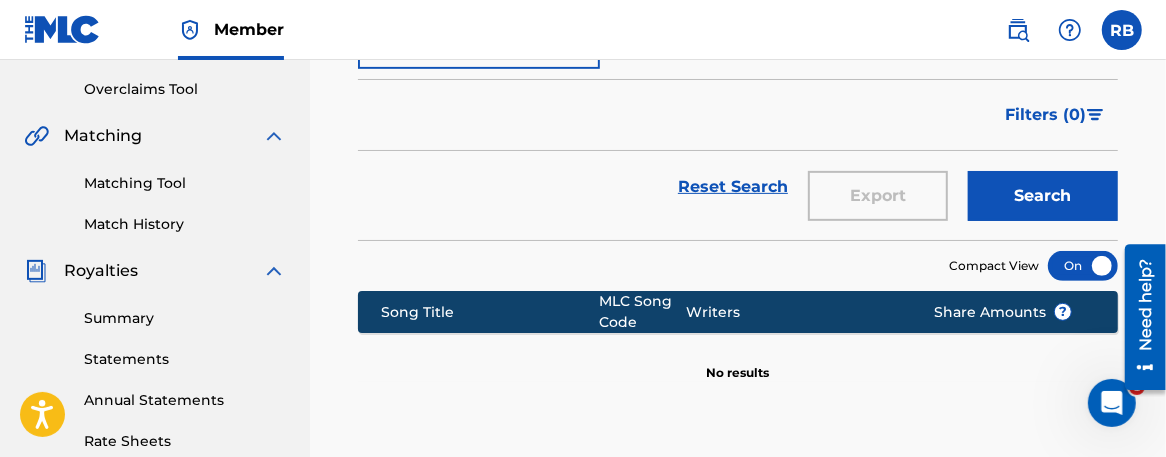 click on "Writers" at bounding box center [794, 312] 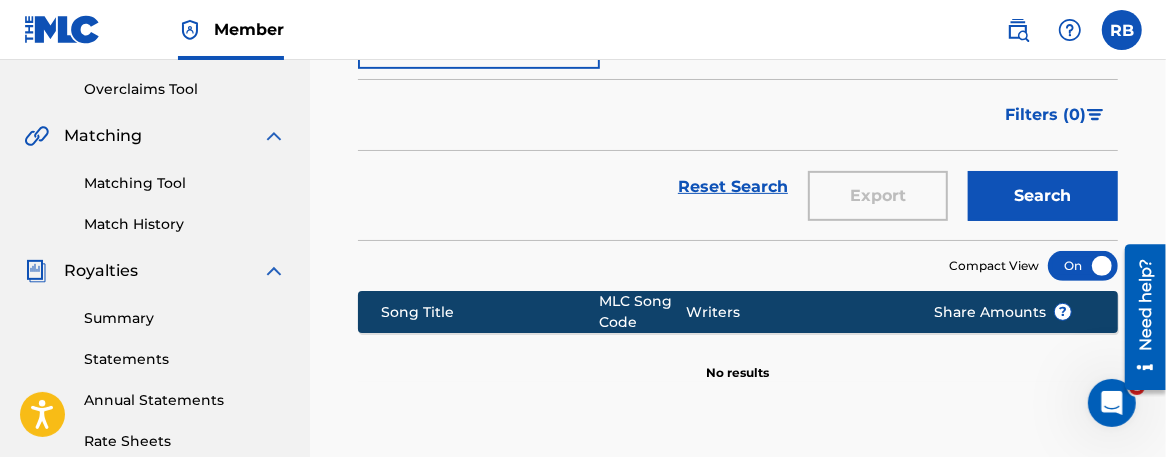 click on "Compact View" at bounding box center [738, 260] 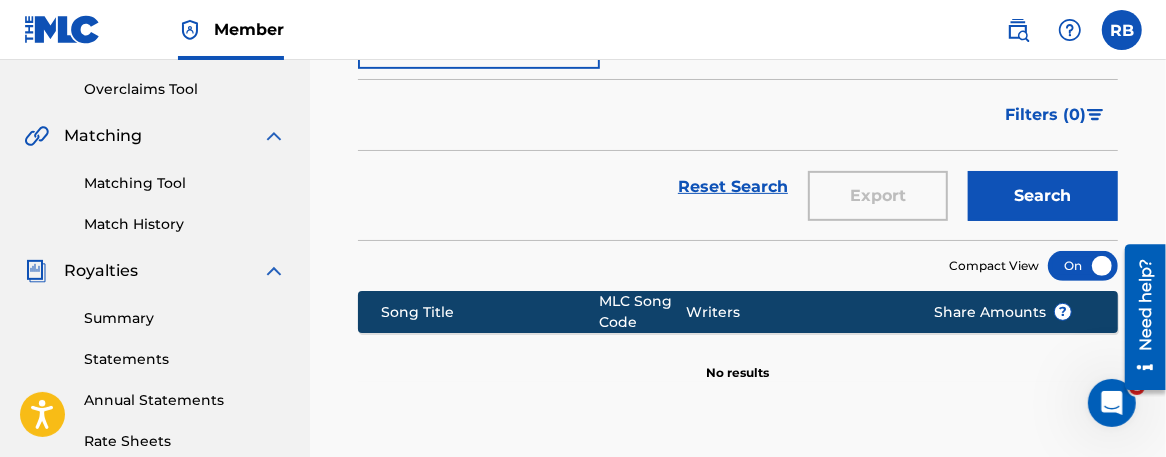 click at bounding box center (1095, 115) 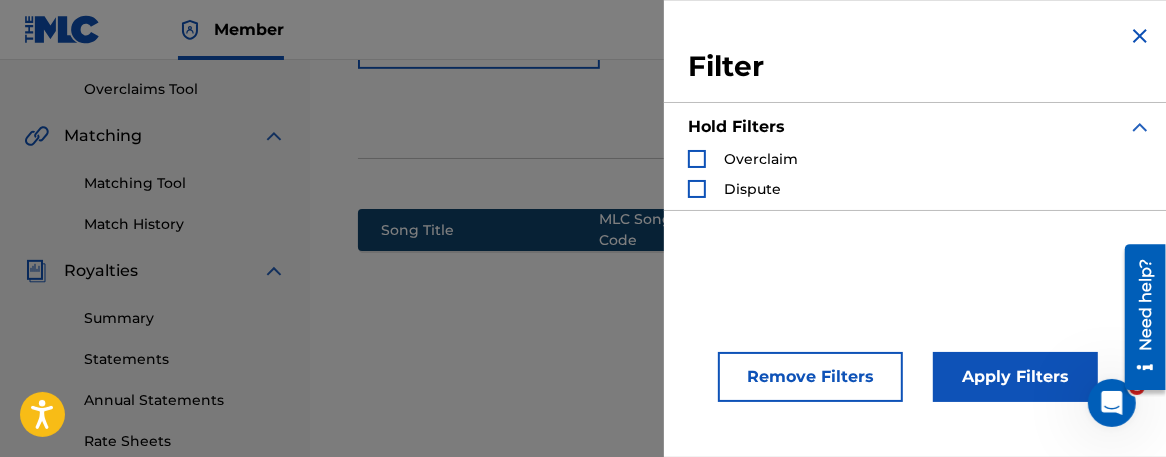 click at bounding box center (1140, 36) 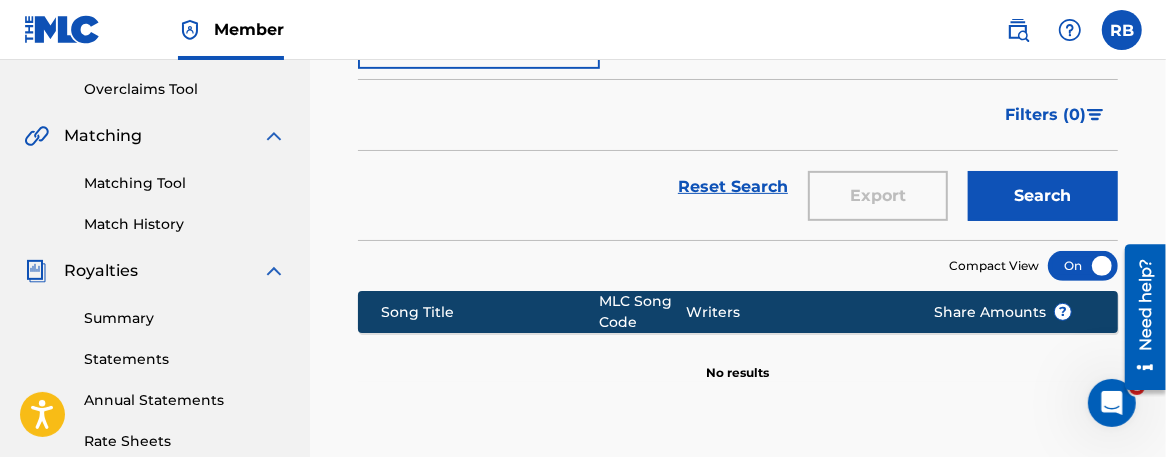 click at bounding box center (1122, 30) 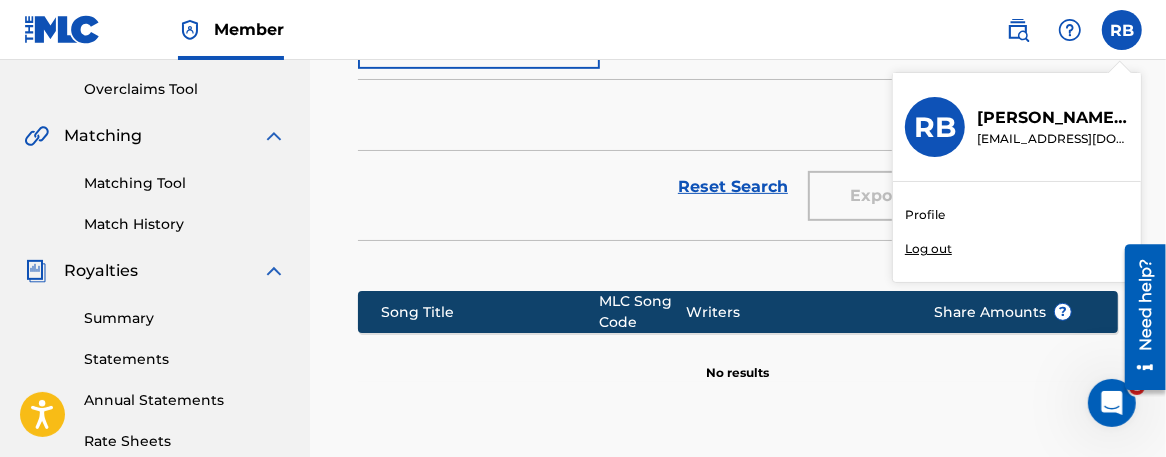 click on "SearchWithCriteriacb4d7994-9ee7-4f23-b5ec-c18ac01f1030 Work Title Ras Randys Samba 80-89 SearchWithCriteria64d3350a-b28b-4933-84a6-281bf7089d76 Writer Name [PERSON_NAME] SearchWithCriteria3044375c-0d8d-4f8d-995e-4fb4f8e70b1f Artist [PERSON_NAME] Add Criteria" at bounding box center [738, -49] 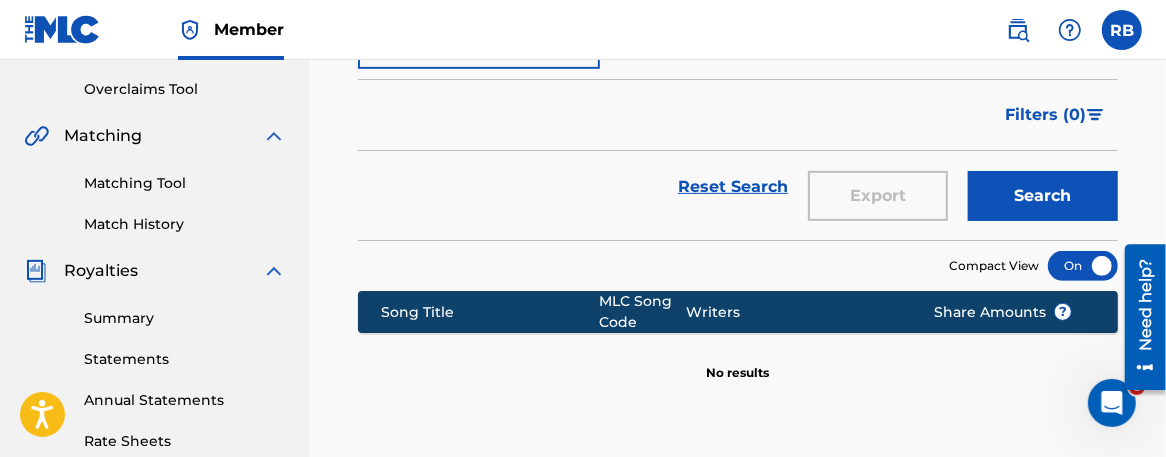 click on "Member RB RB [PERSON_NAME] [EMAIL_ADDRESS][DOMAIN_NAME] Profile Log out" at bounding box center [583, 30] 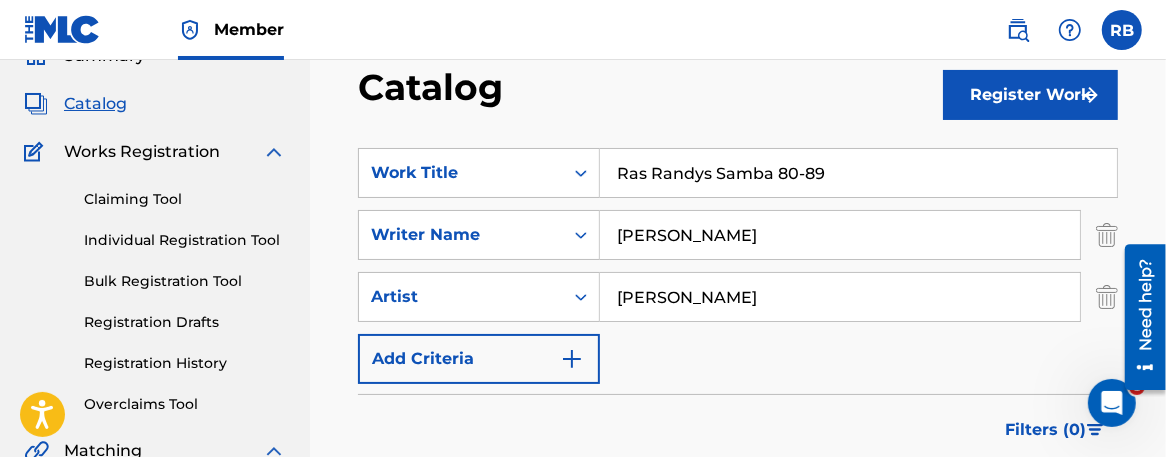 scroll, scrollTop: 90, scrollLeft: 0, axis: vertical 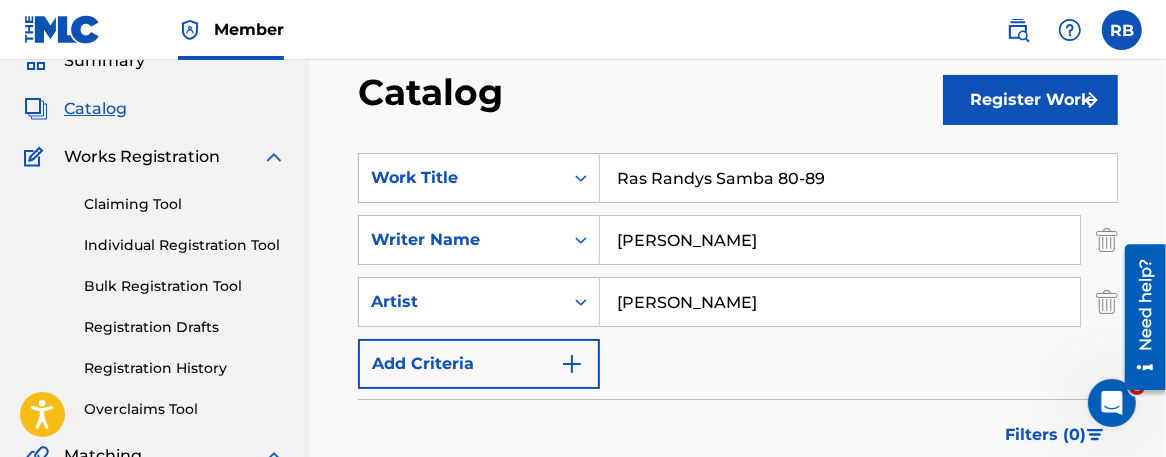 click on "Ras Randys Samba 80-89" at bounding box center [858, 178] 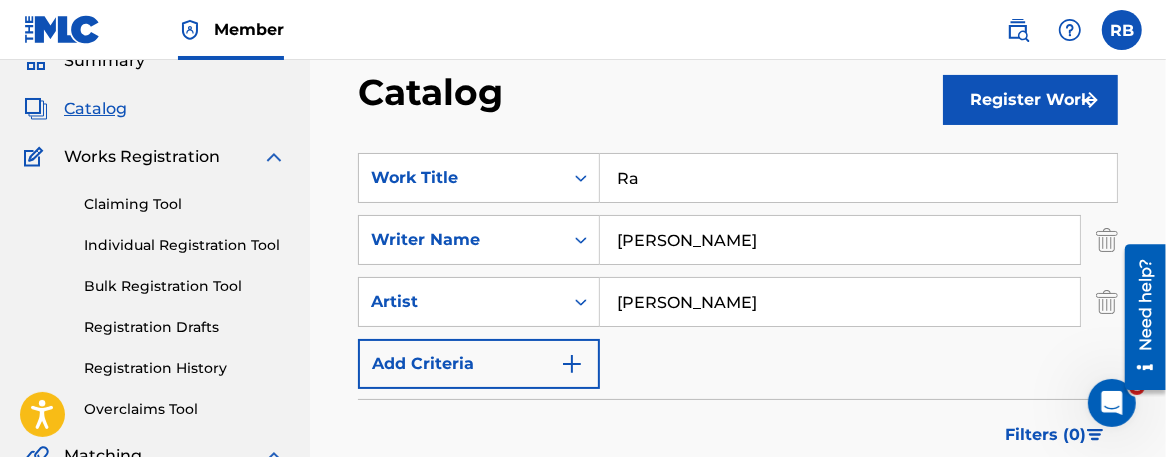 type on "R" 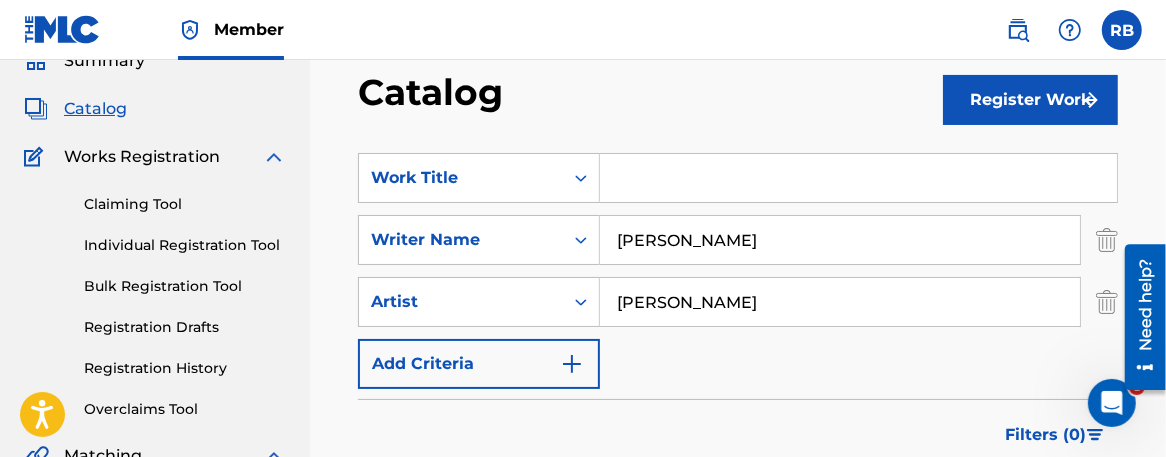 click at bounding box center [858, 178] 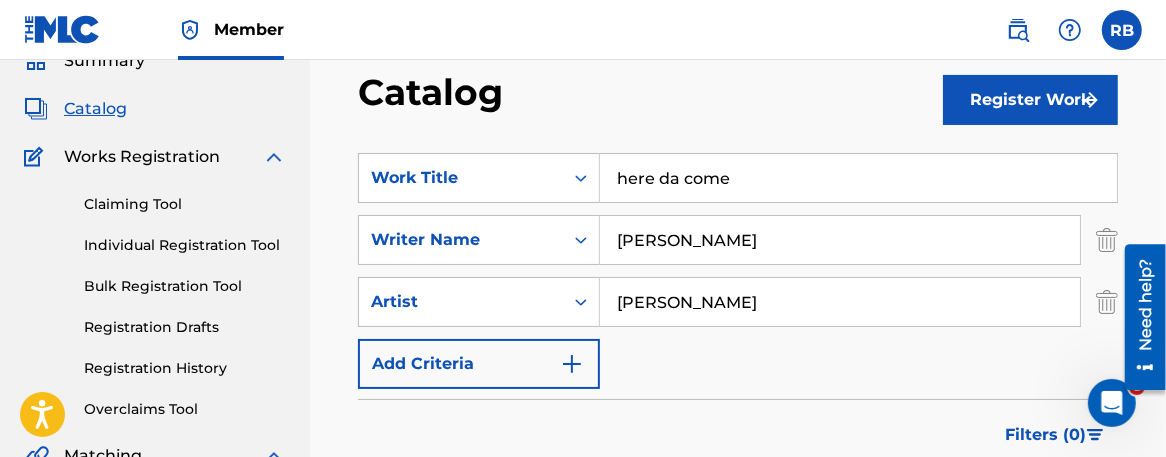 click on "Catalog Register Work SearchWithCriteriacb4d7994-9ee7-4f23-b5ec-c18ac01f1030 Work Title here da come SearchWithCriteria64d3350a-b28b-4933-84a6-281bf7089d76 Writer Name [PERSON_NAME] SearchWithCriteria3044375c-0d8d-4f8d-995e-4fb4f8e70b1f Artist [PERSON_NAME] Add Criteria Filter Hold Filters Overclaim   Dispute   Remove Filters Apply Filters Filters ( 0 ) Reset Search Export Search Compact View Song Title MLC Song Code Writers Share Amounts ? No results" at bounding box center (738, 537) 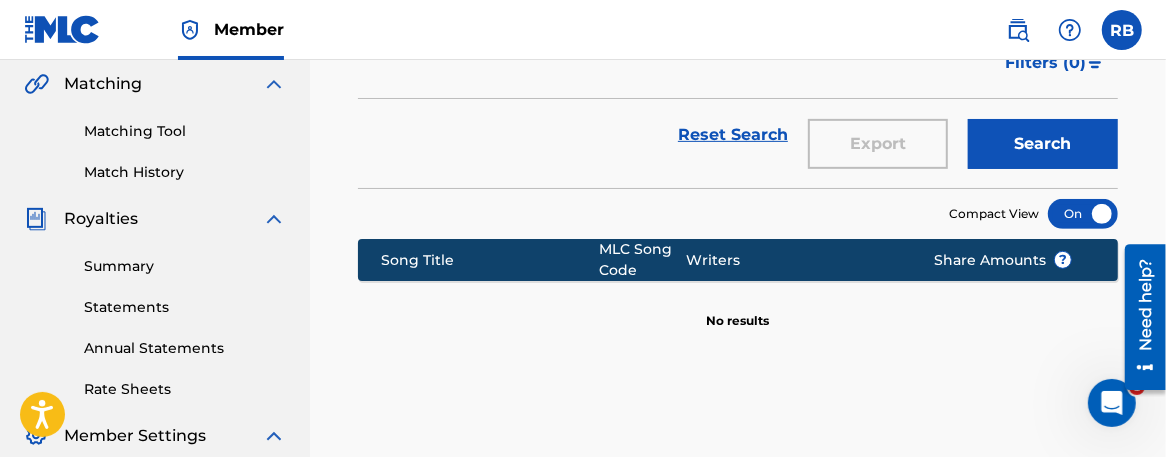 scroll, scrollTop: 516, scrollLeft: 0, axis: vertical 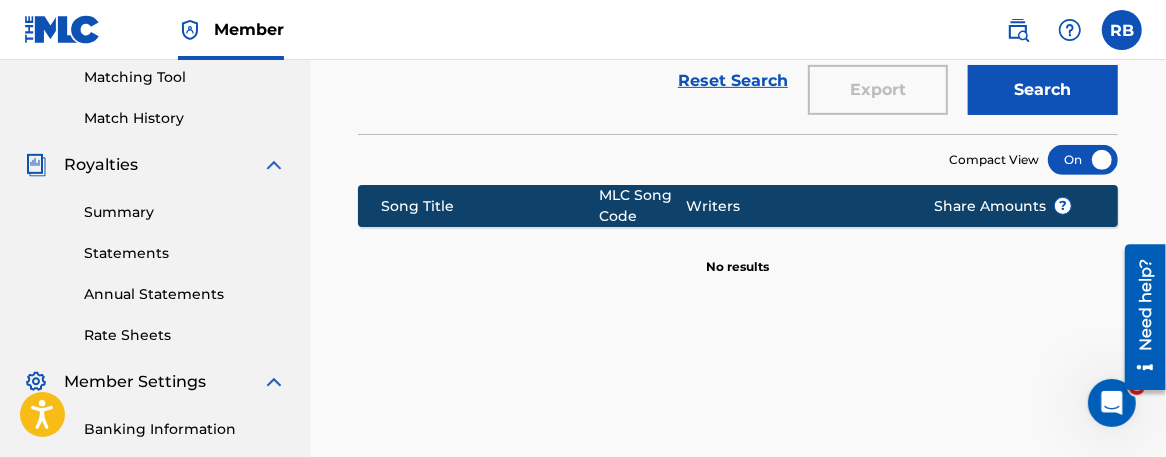 click on "Search" at bounding box center [1043, 90] 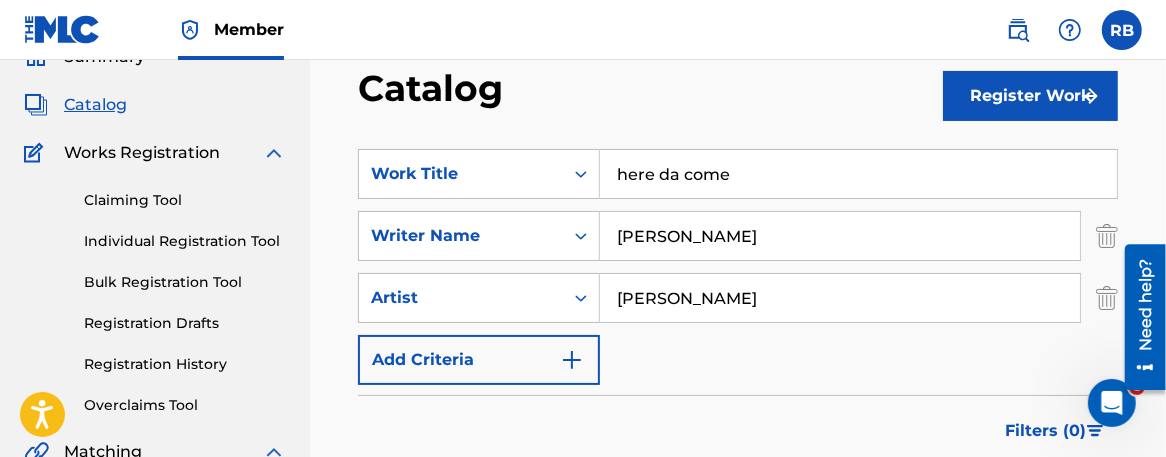 scroll, scrollTop: 90, scrollLeft: 0, axis: vertical 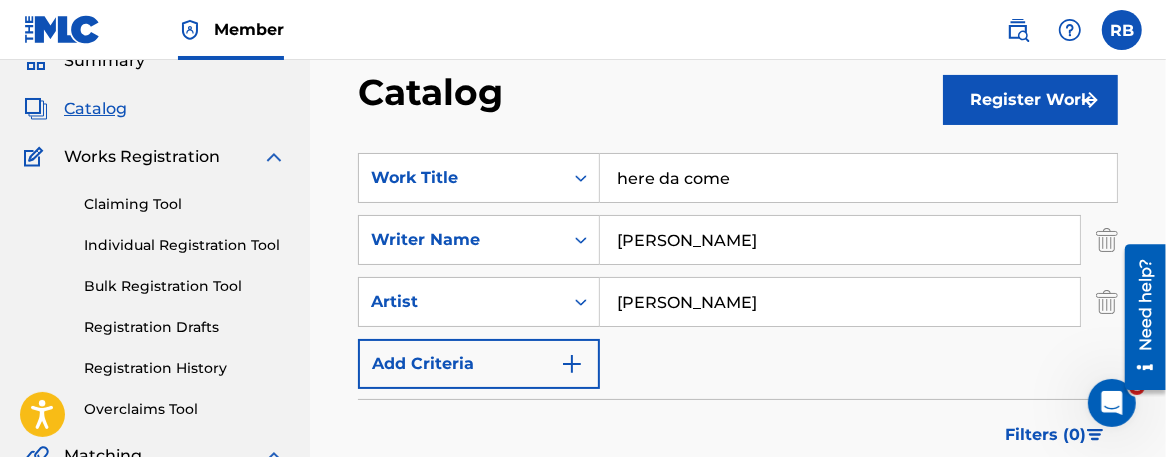 click on "here da come" at bounding box center [858, 178] 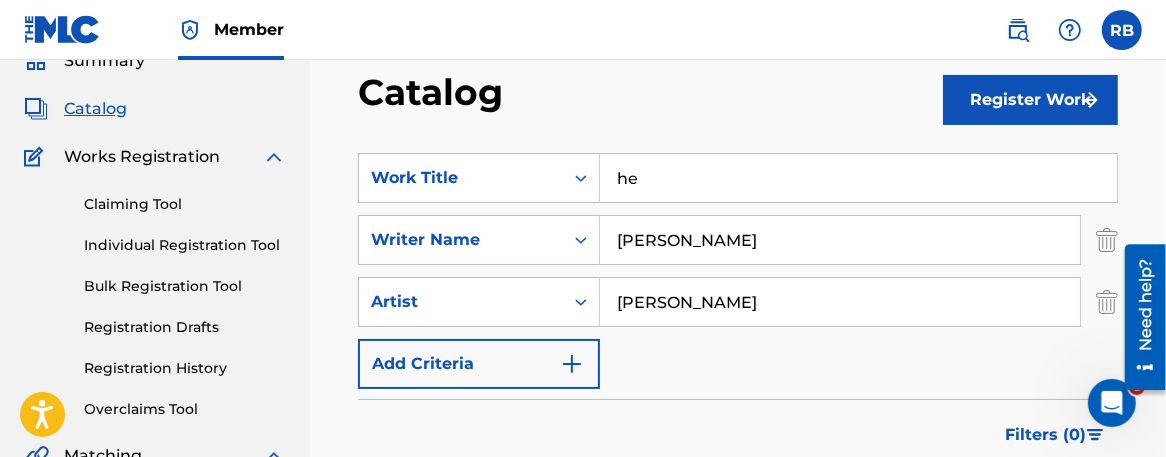 type on "h" 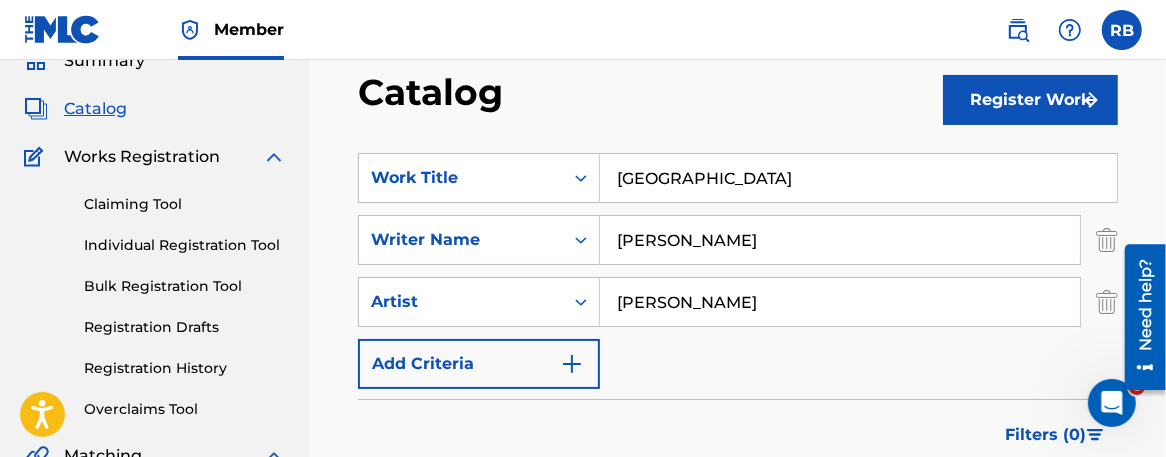click on "SearchWithCriteriacb4d7994-9ee7-4f23-b5ec-c18ac01f1030 Work Title [GEOGRAPHIC_DATA] SearchWithCriteria64d3350a-b28b-4933-84a6-281bf7089d76 Writer Name [PERSON_NAME] SearchWithCriteria3044375c-0d8d-4f8d-995e-4fb4f8e70b1f Artist [PERSON_NAME] Add Criteria" at bounding box center [738, 271] 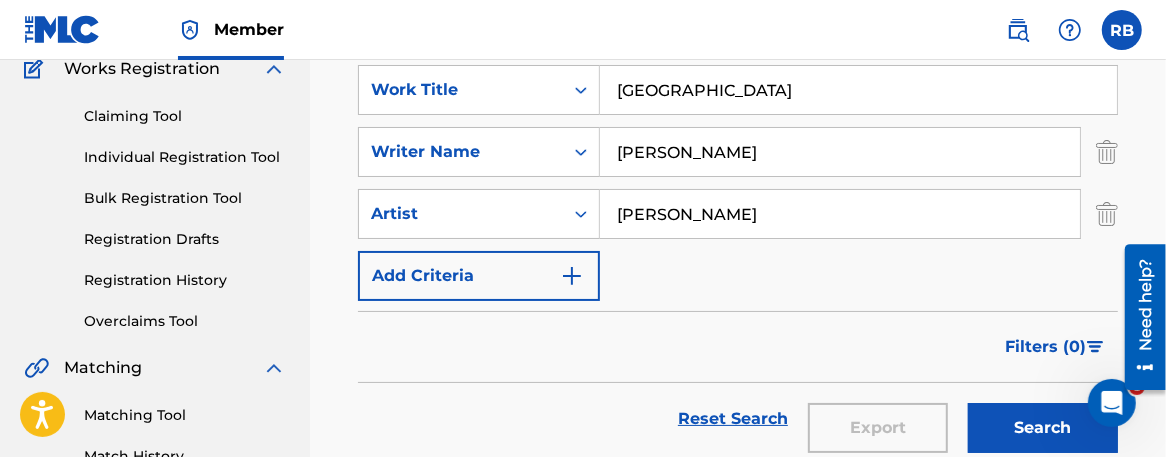 scroll, scrollTop: 169, scrollLeft: 0, axis: vertical 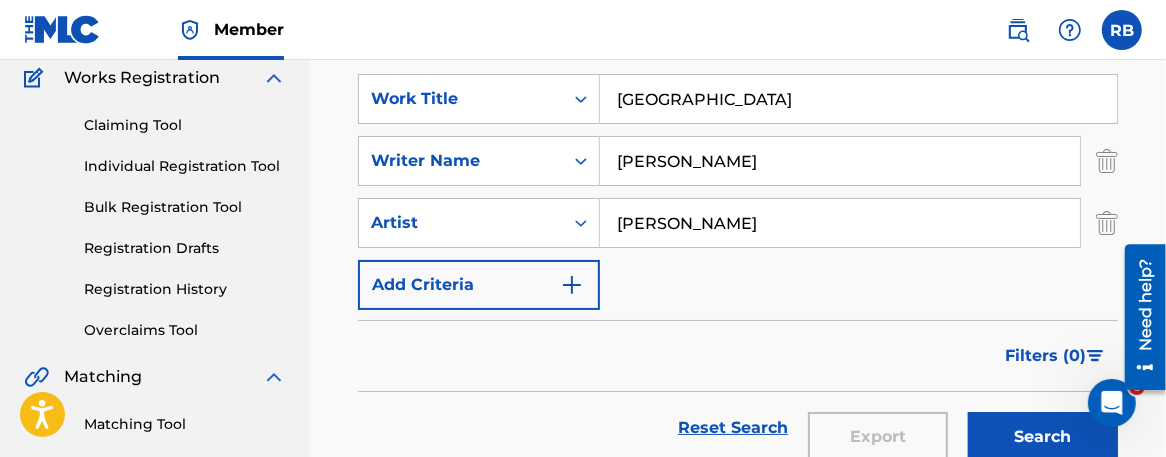 click on "[GEOGRAPHIC_DATA]" at bounding box center [858, 99] 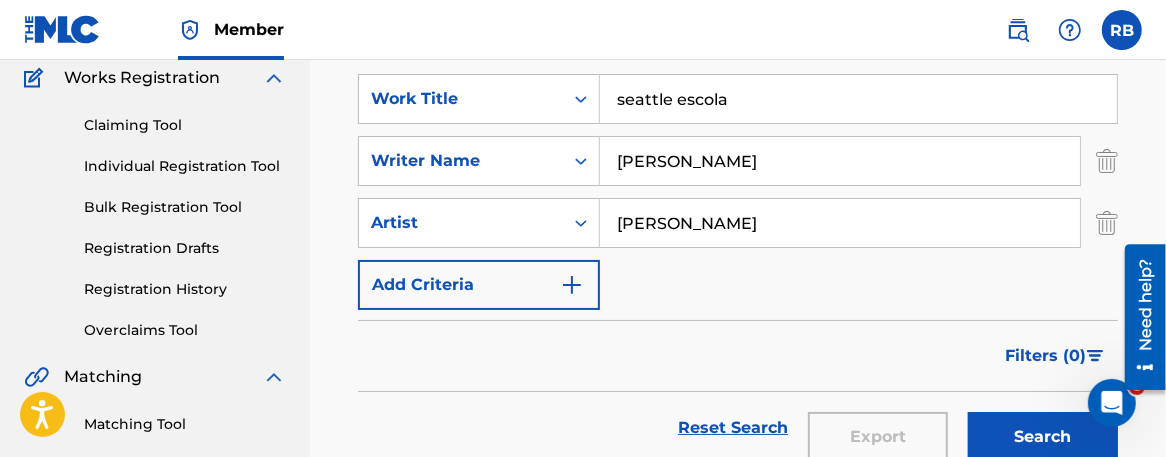 click on "seattle escola" at bounding box center (858, 99) 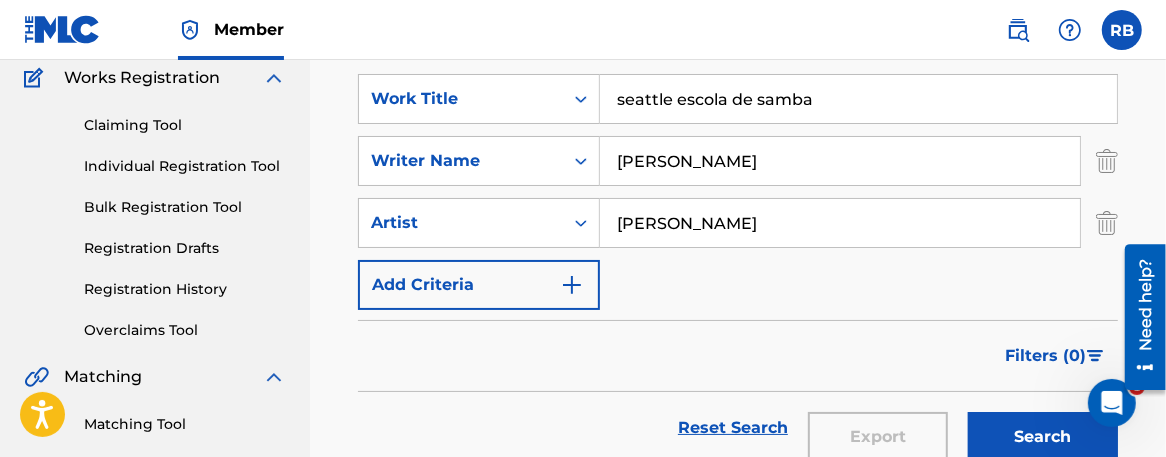 click on "Filters ( 0 )" at bounding box center [738, 356] 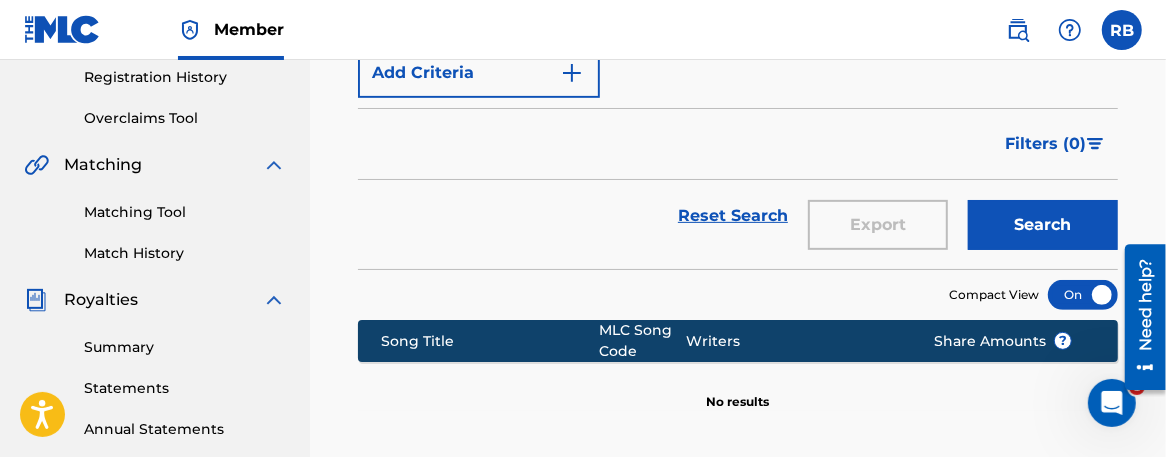 scroll, scrollTop: 382, scrollLeft: 0, axis: vertical 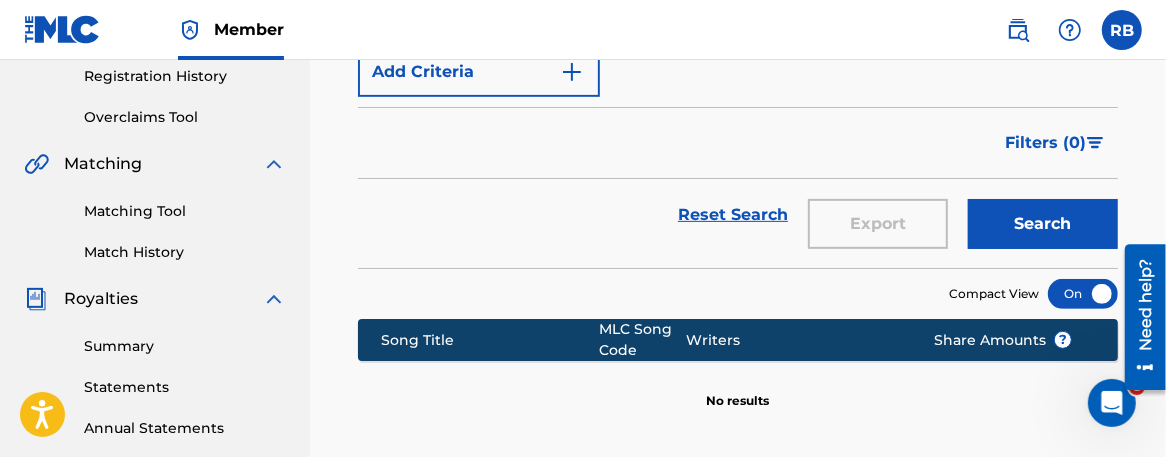 click on "Search" at bounding box center [1043, 224] 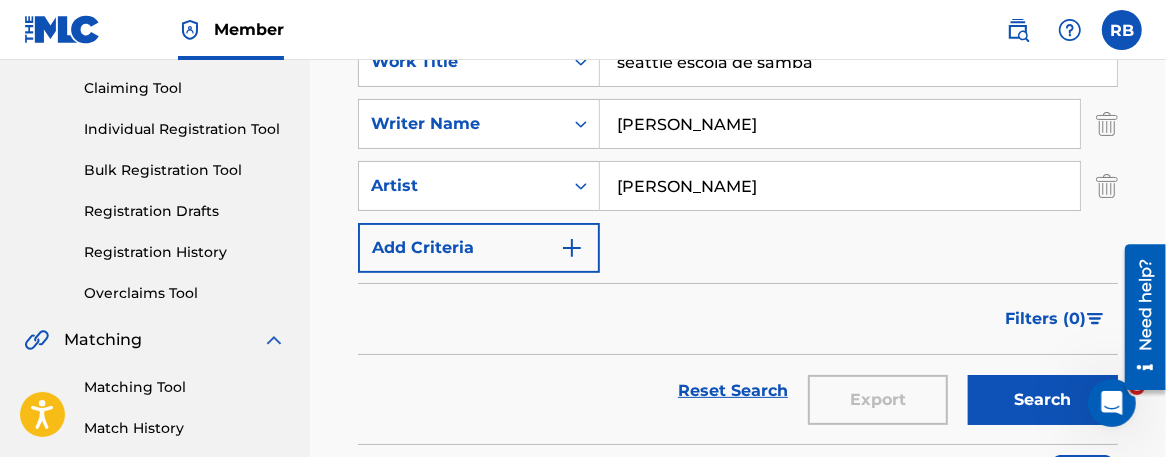 scroll, scrollTop: 197, scrollLeft: 0, axis: vertical 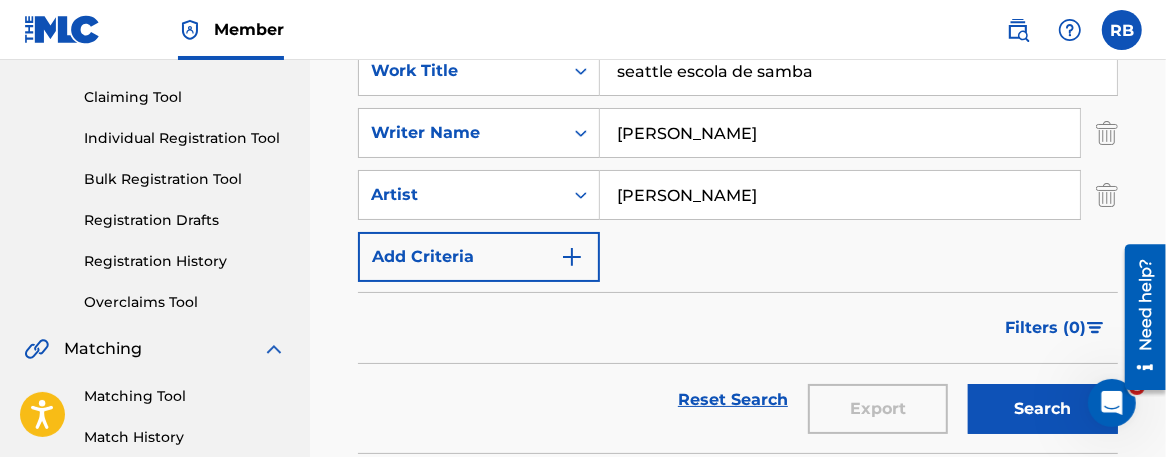 click on "seattle escola de samba" at bounding box center (858, 71) 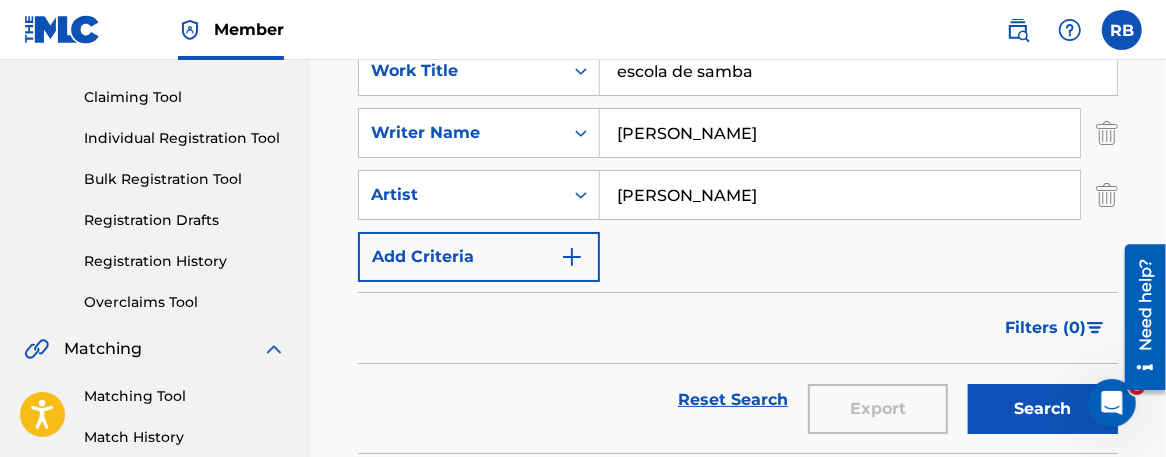 click on "Reset Search Export Search" at bounding box center [738, 400] 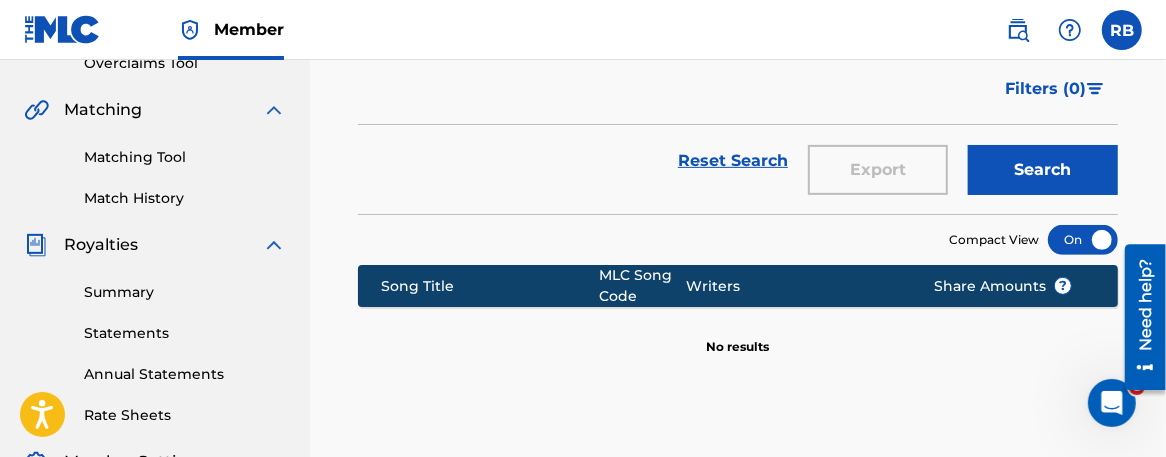 scroll, scrollTop: 463, scrollLeft: 0, axis: vertical 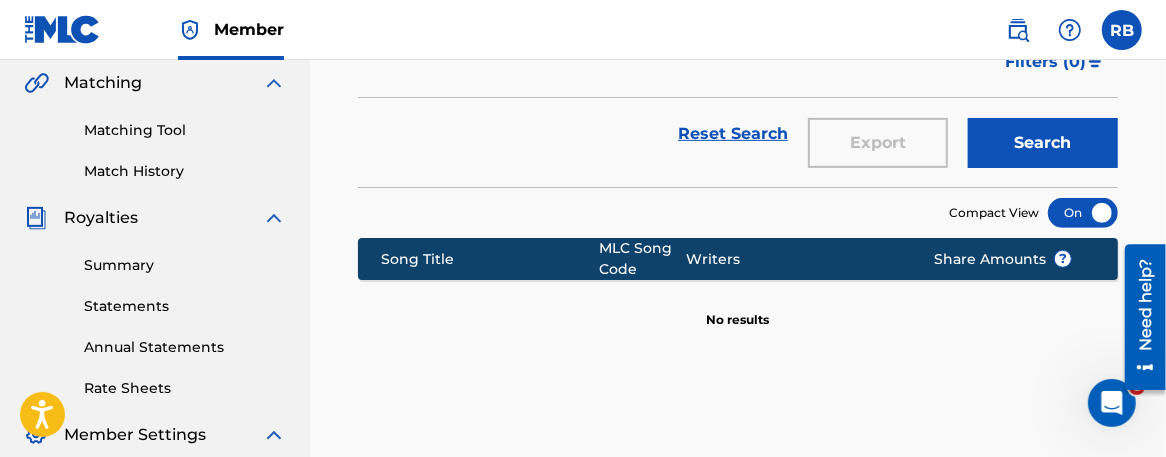 click on "Search" at bounding box center [1043, 143] 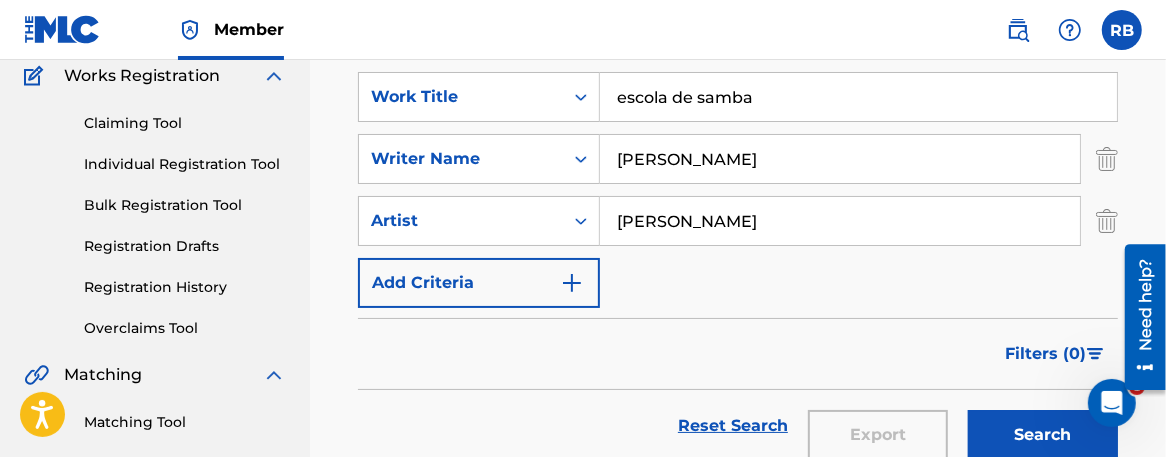scroll, scrollTop: 143, scrollLeft: 0, axis: vertical 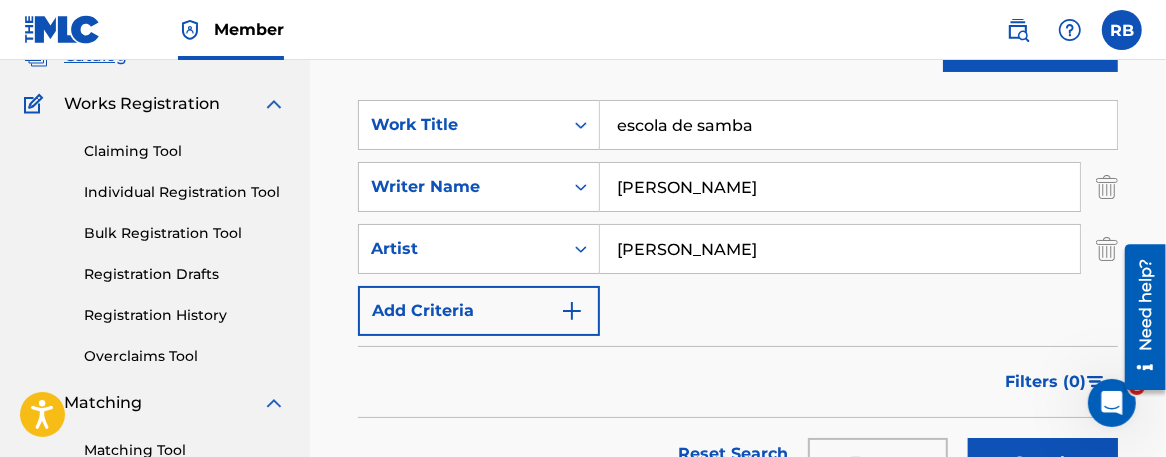 click on "escola de samba" at bounding box center [858, 125] 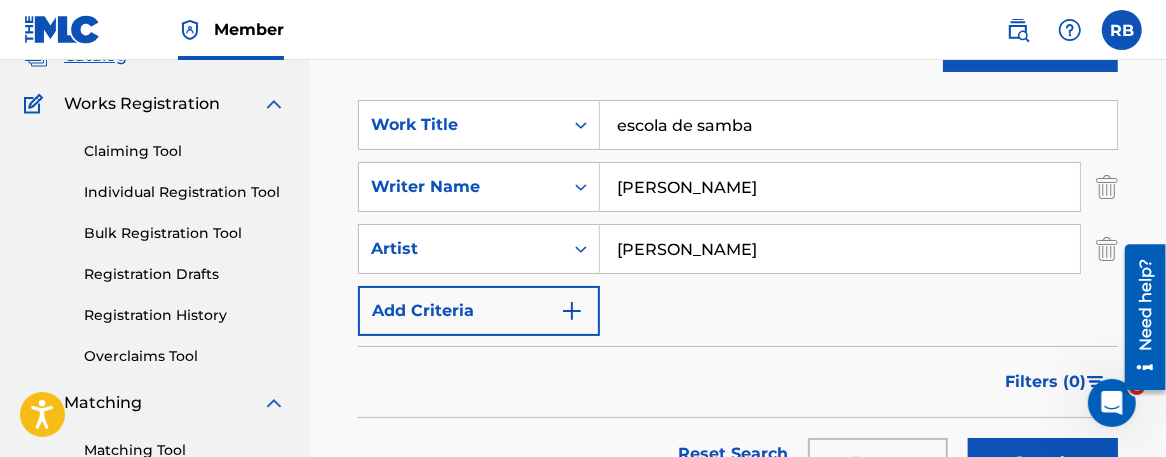 click on "escola de samba" at bounding box center (858, 125) 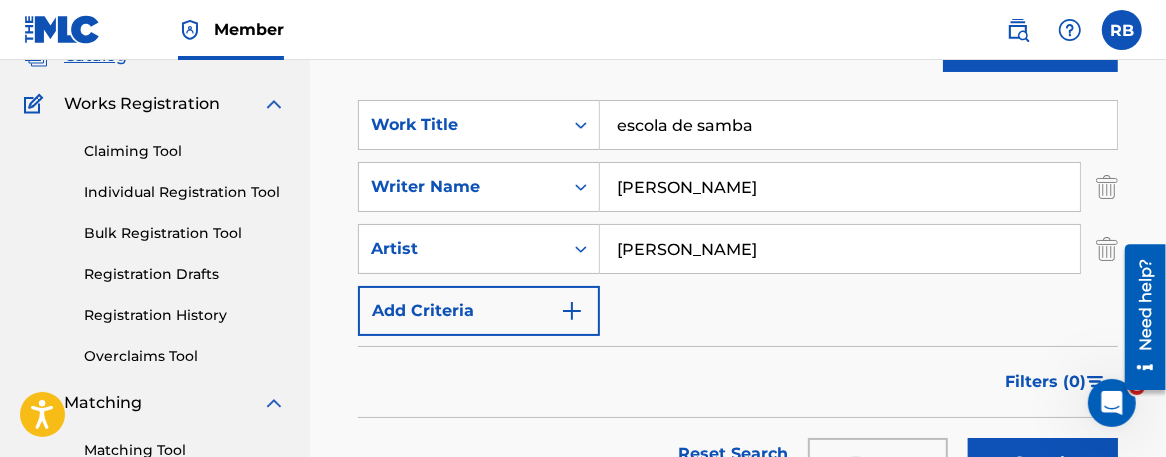 drag, startPoint x: 723, startPoint y: 202, endPoint x: 758, endPoint y: 131, distance: 79.15807 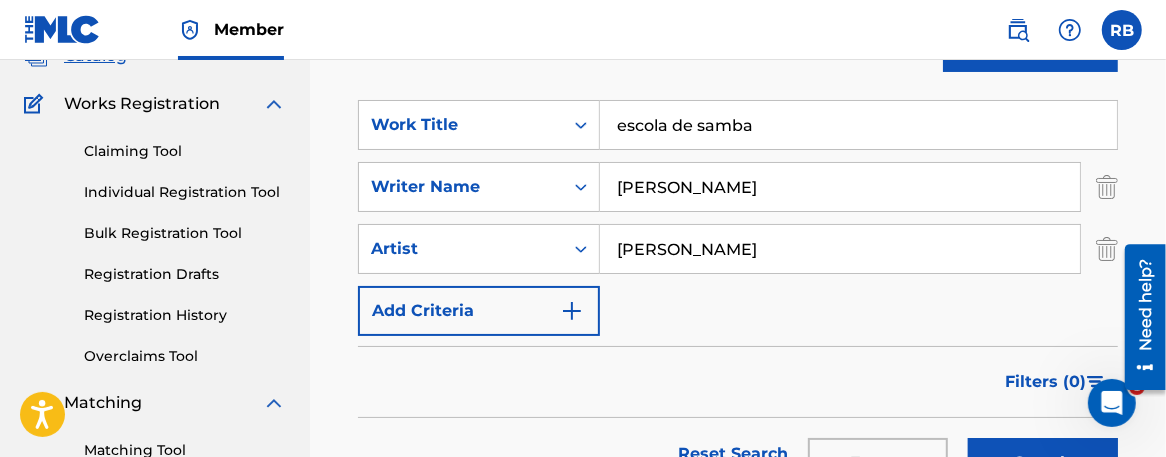 click on "escola de samba" at bounding box center [858, 125] 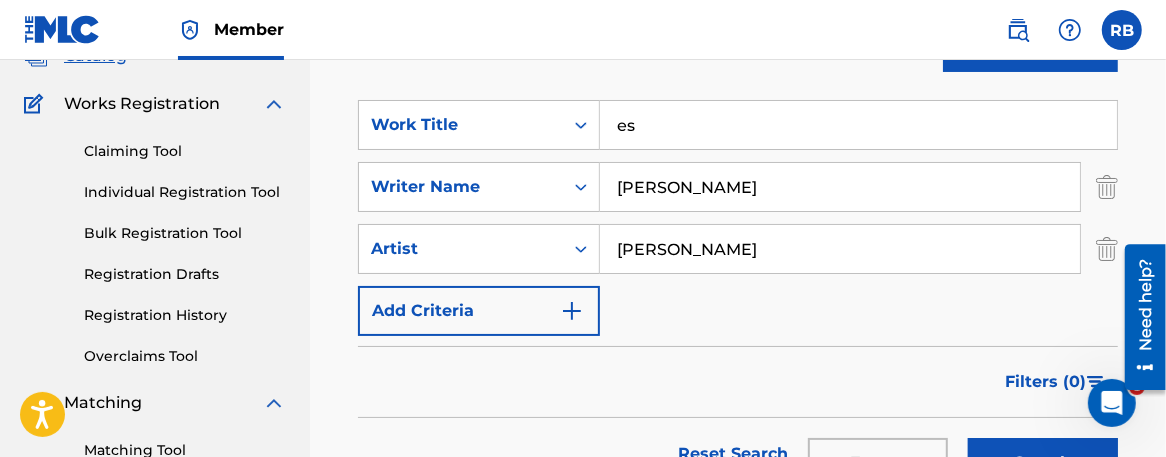 type on "e" 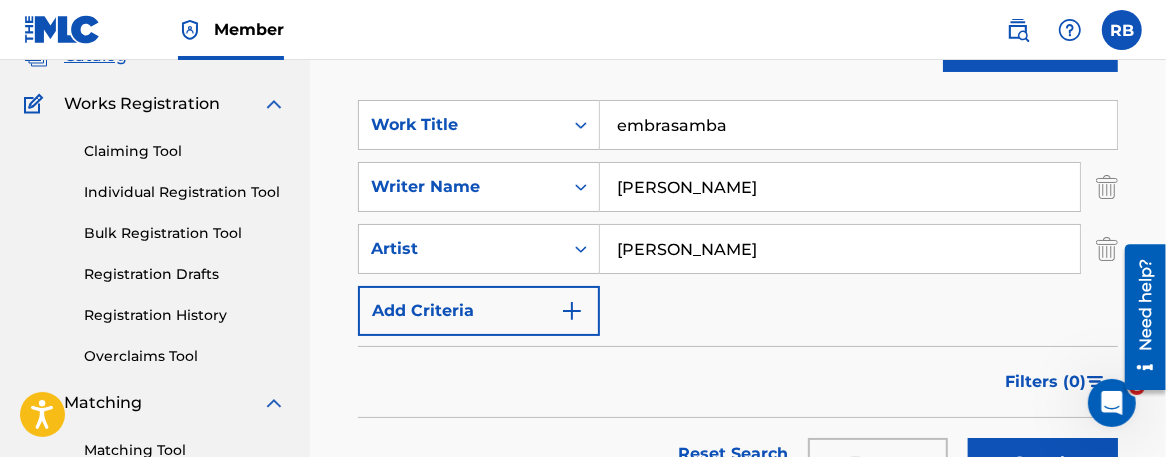 click on "embrasamba" at bounding box center [858, 125] 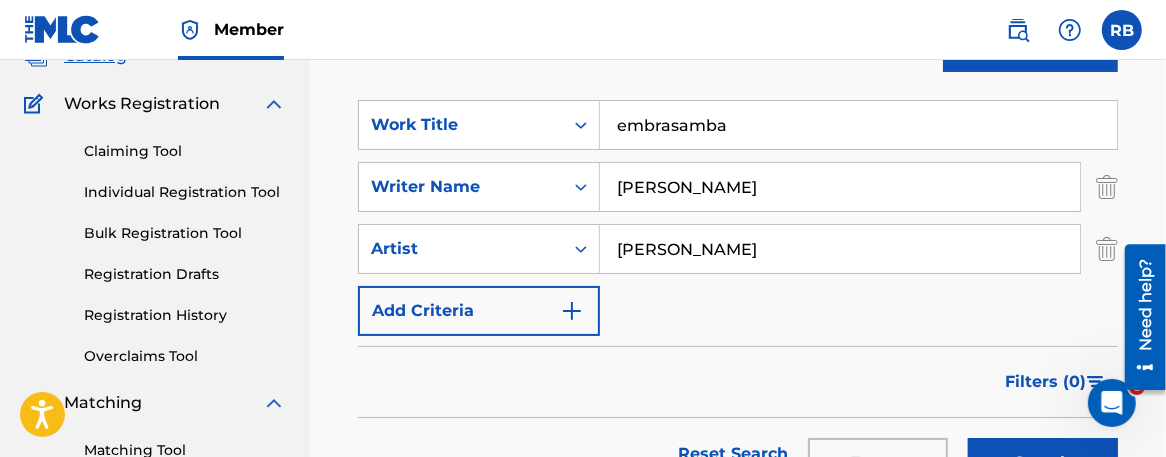 click on "Search" at bounding box center [1043, 463] 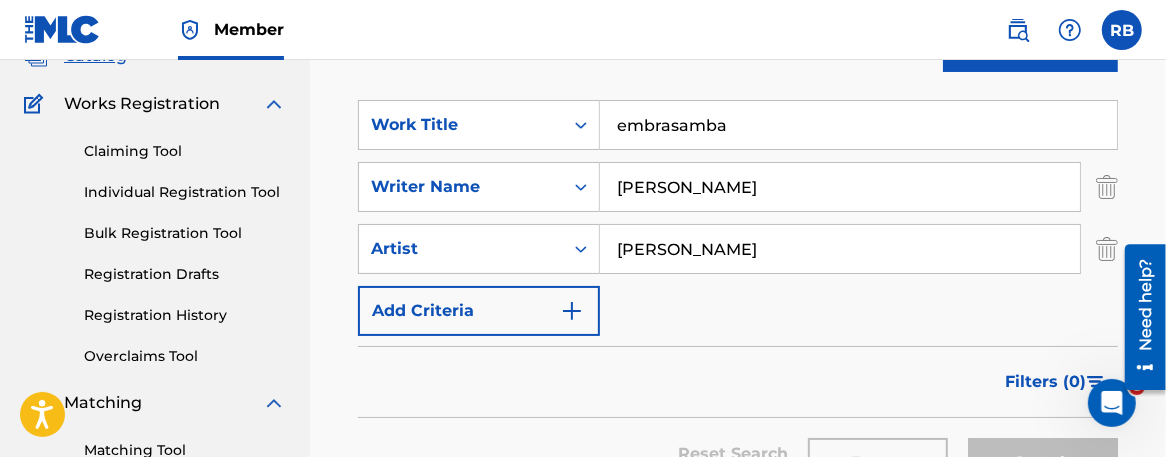 click on "Search" at bounding box center (1038, 454) 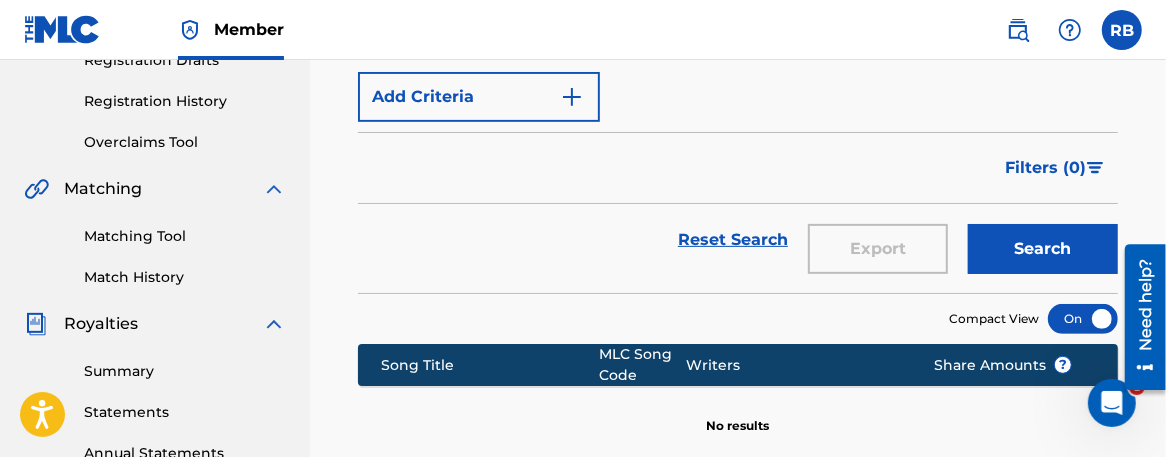 scroll, scrollTop: 410, scrollLeft: 0, axis: vertical 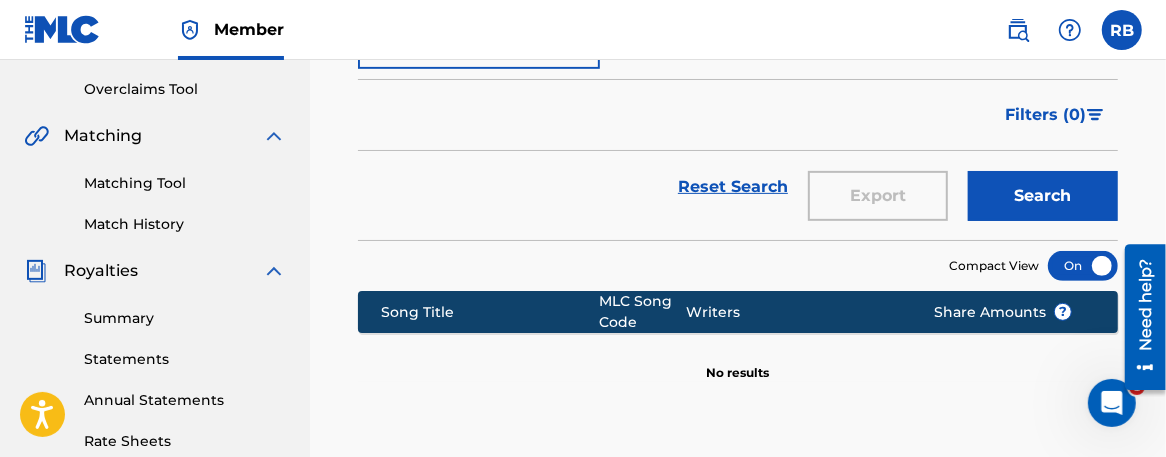 click on "Reset Search Export Search" at bounding box center [738, 195] 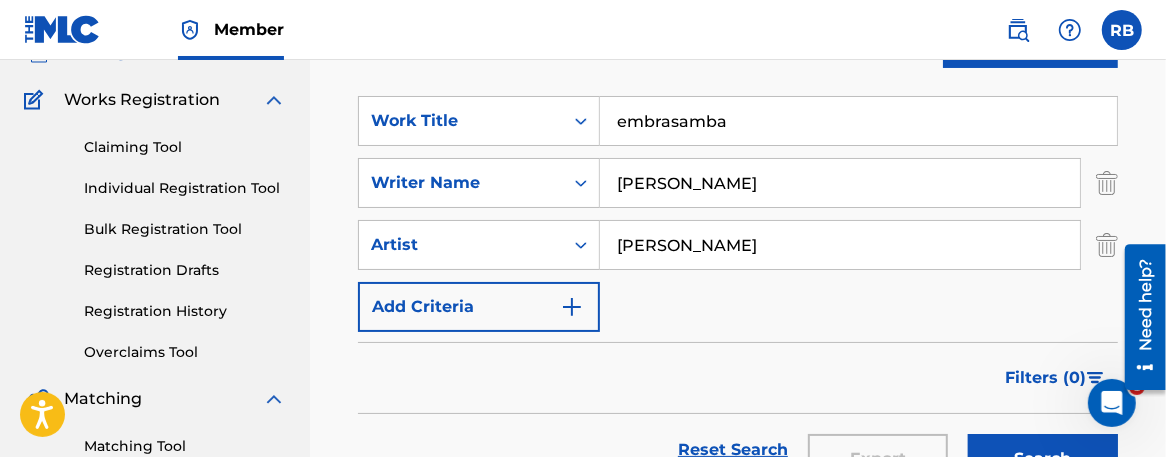 scroll, scrollTop: 143, scrollLeft: 0, axis: vertical 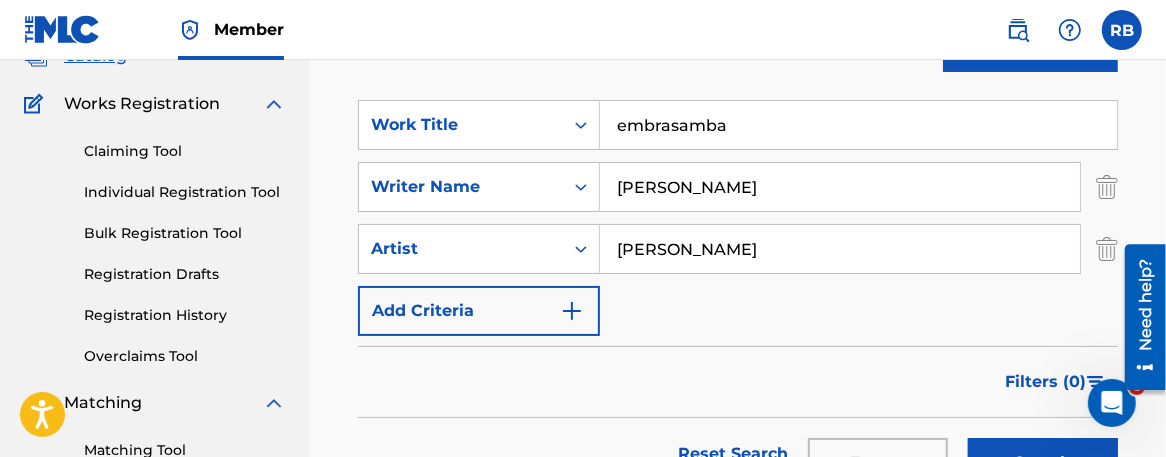 click on "embrasamba" at bounding box center (858, 125) 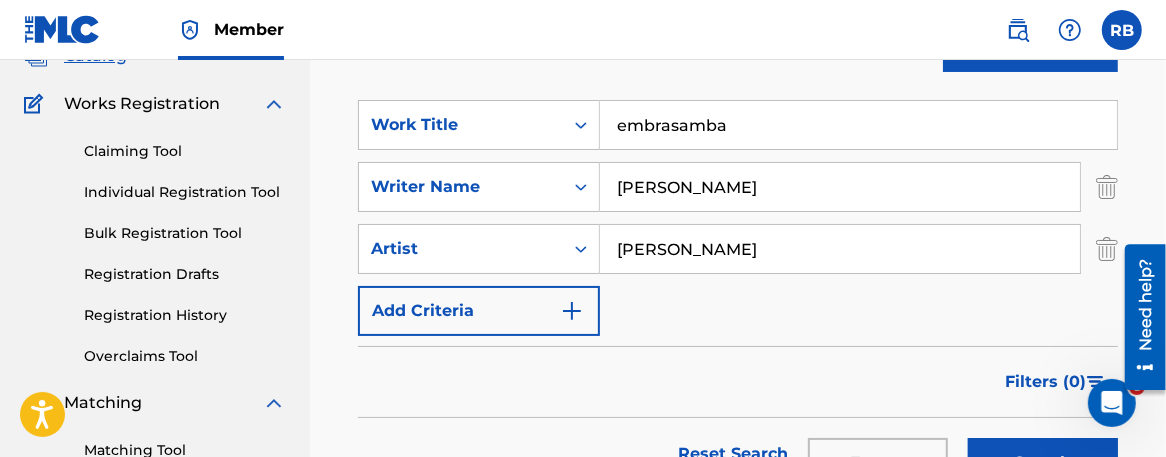click on "embrasamba" at bounding box center (858, 125) 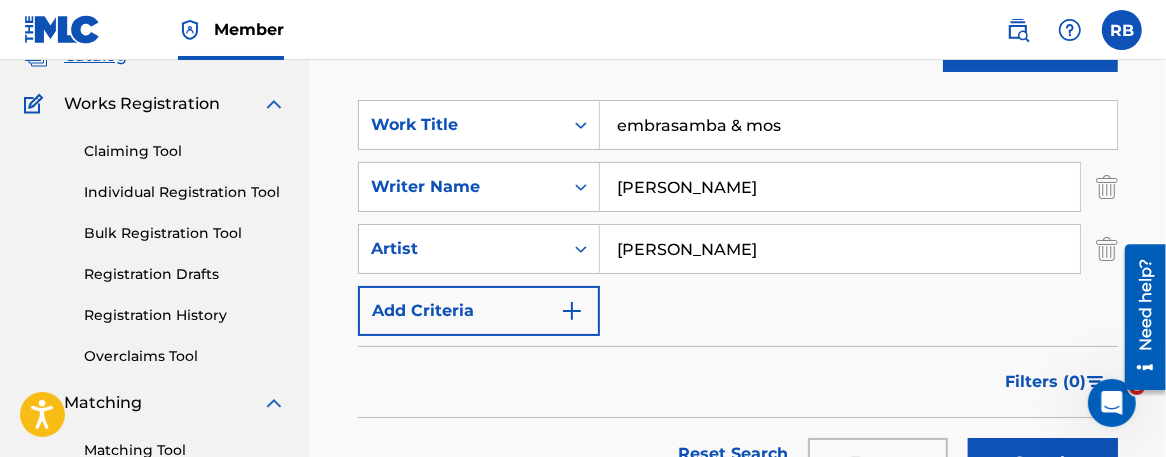 click on "embrasamba & mos" at bounding box center [858, 125] 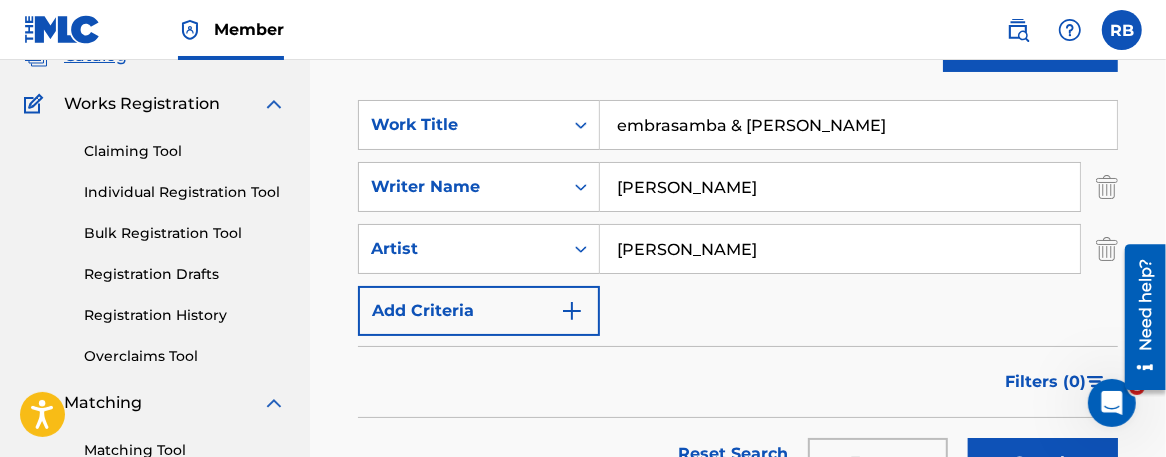 type on "embrasamba & [PERSON_NAME]" 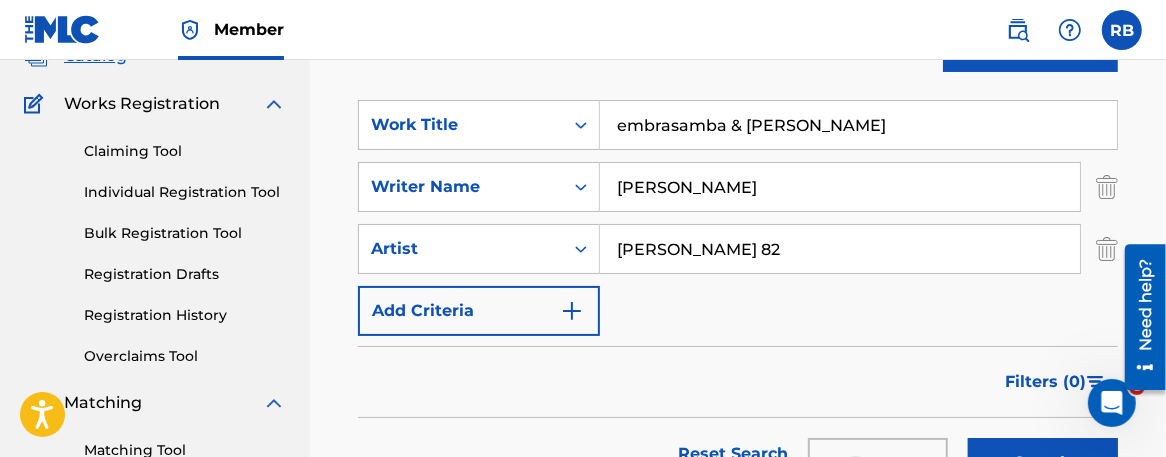 type on "[PERSON_NAME] 82" 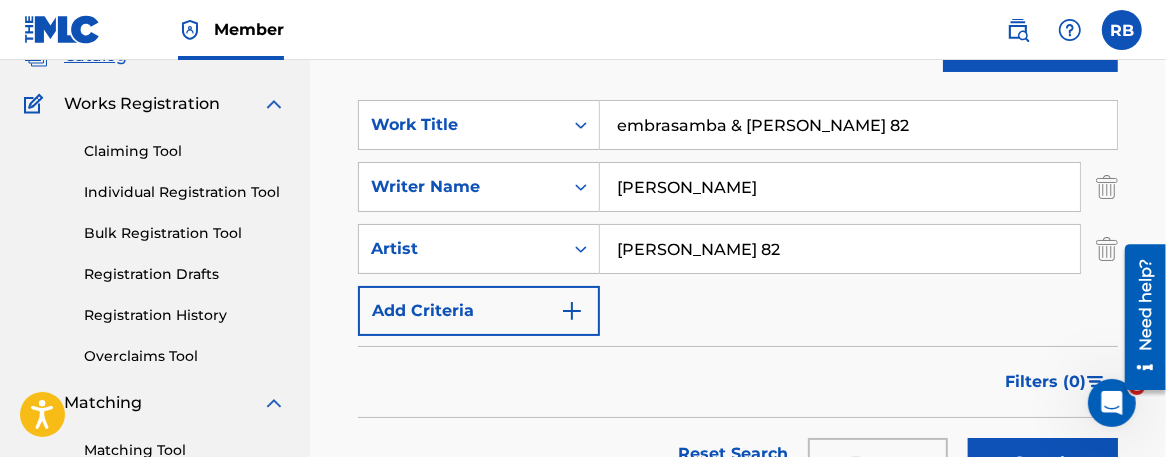 type on "embrasamba & [PERSON_NAME] 82" 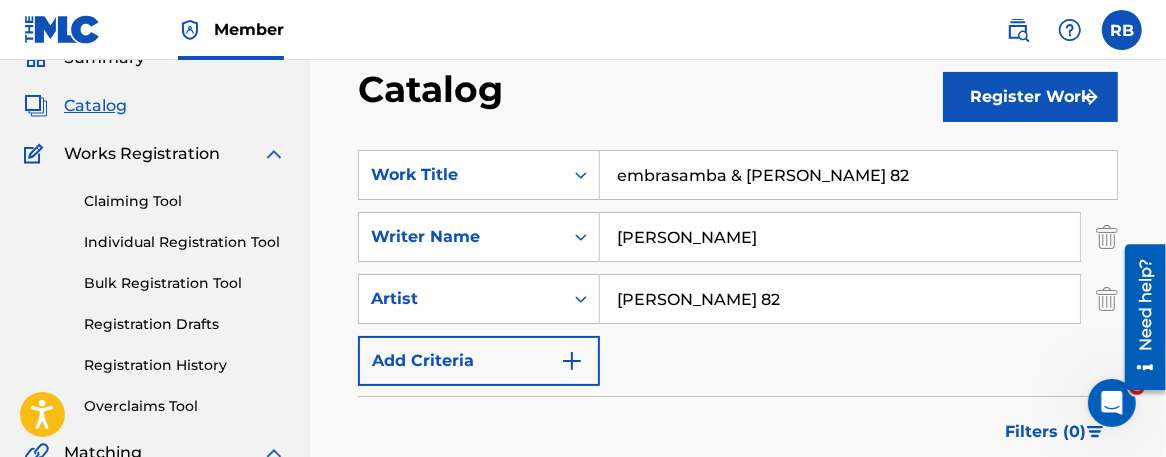 scroll, scrollTop: 63, scrollLeft: 0, axis: vertical 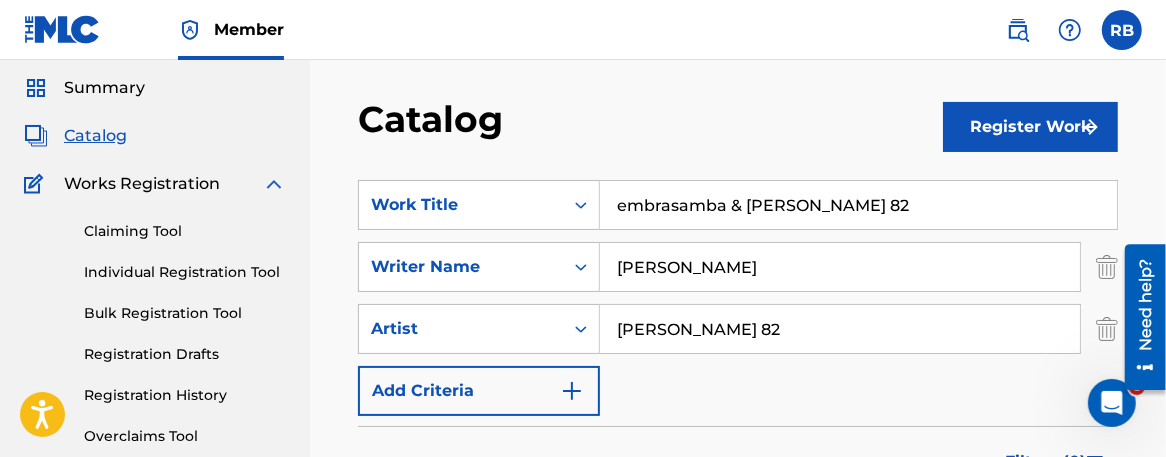 click on "[PERSON_NAME] 82" at bounding box center (840, 329) 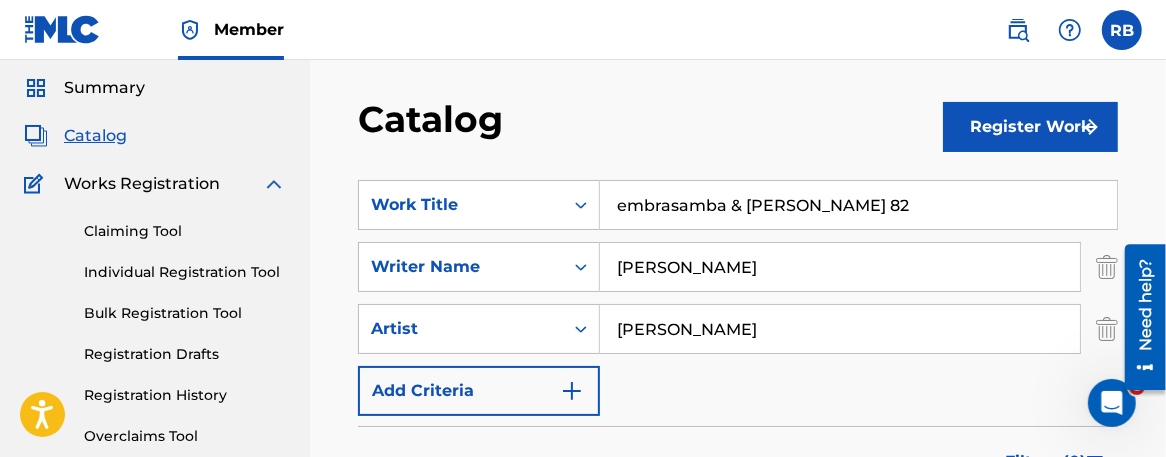 type on "[PERSON_NAME]" 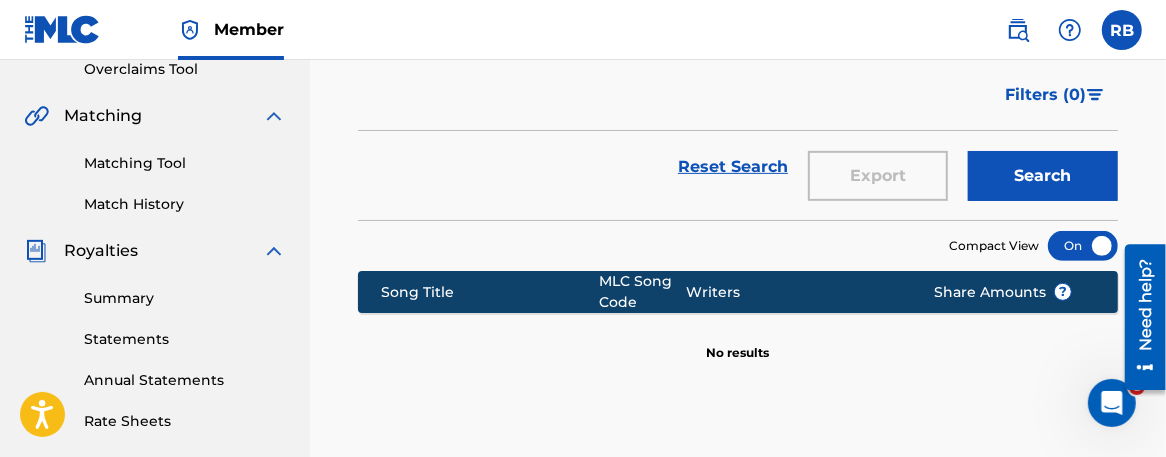 scroll, scrollTop: 436, scrollLeft: 0, axis: vertical 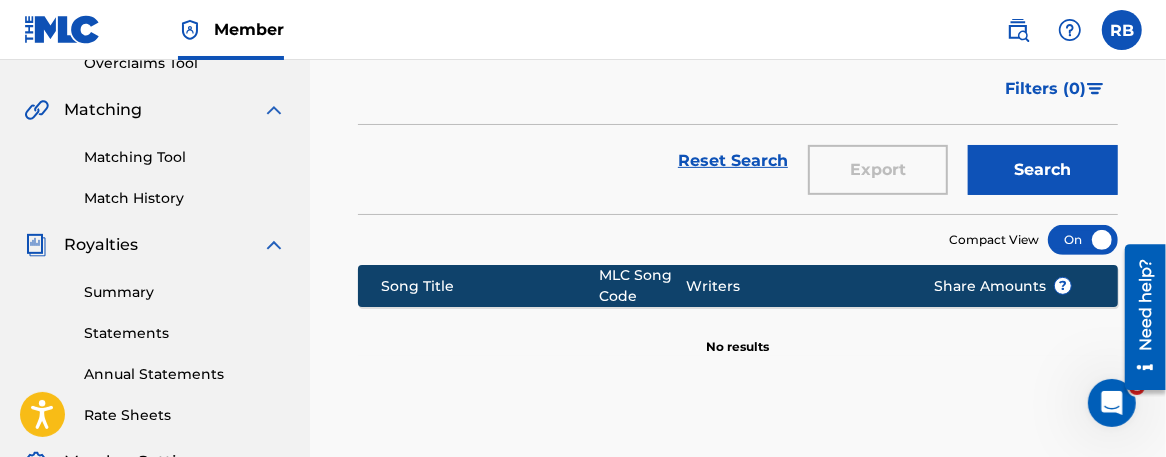 click on "Search" at bounding box center (1043, 170) 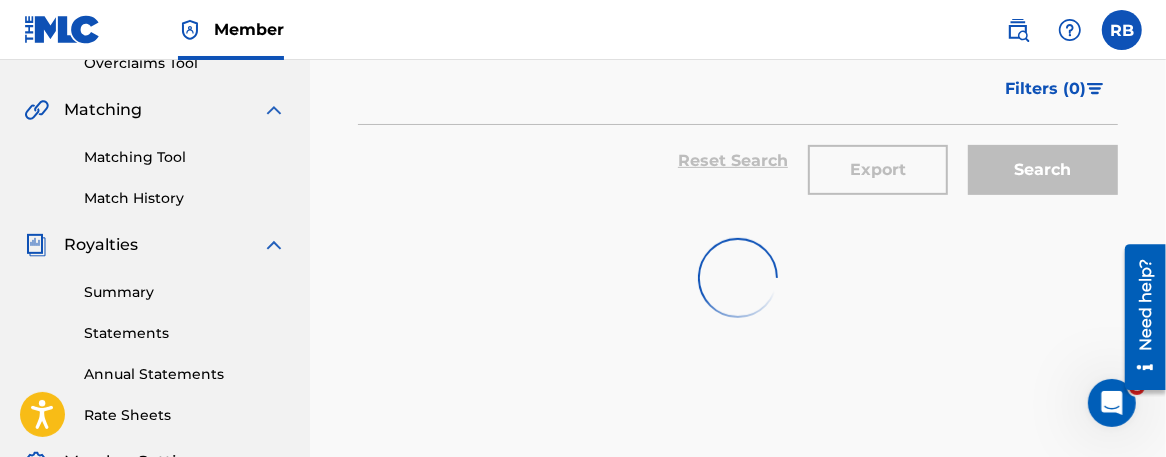 click on "Search" at bounding box center (1038, 161) 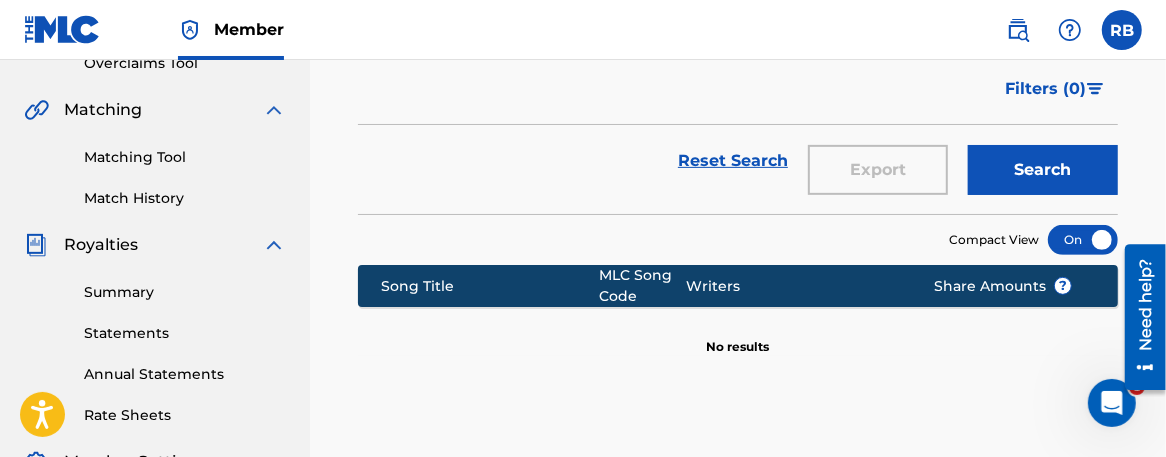 click on "Share Amounts ?" at bounding box center [1003, 286] 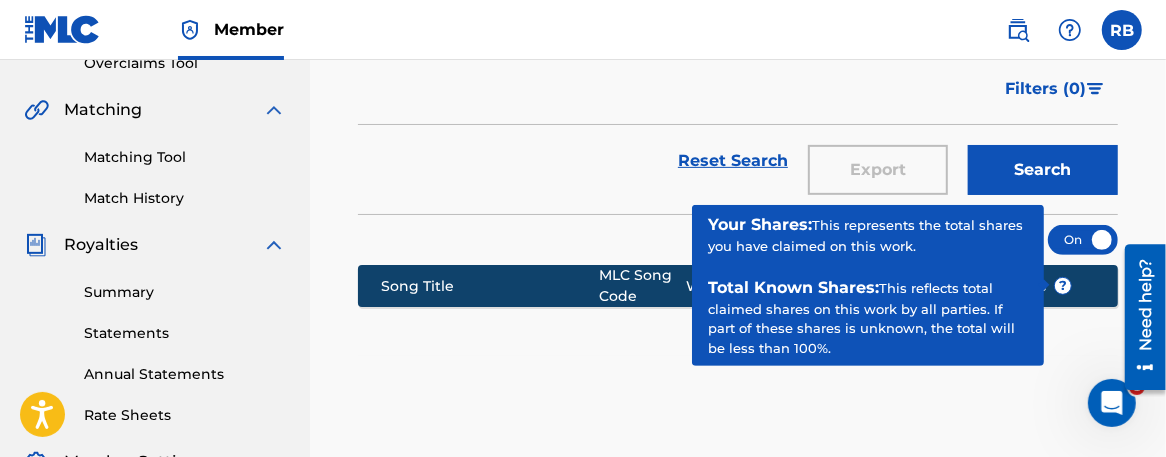 click on "?" at bounding box center [1063, 286] 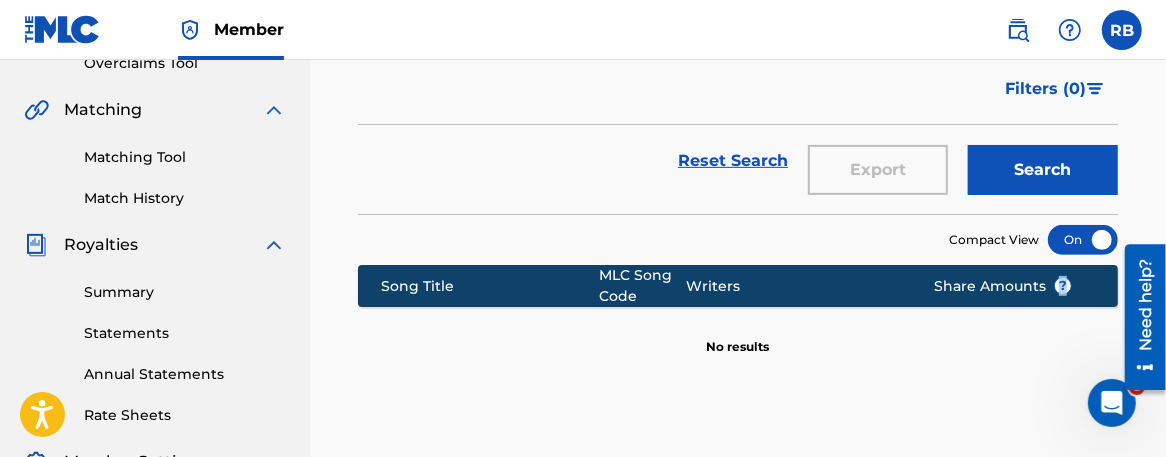 drag, startPoint x: 1063, startPoint y: 290, endPoint x: 1052, endPoint y: 372, distance: 82.73451 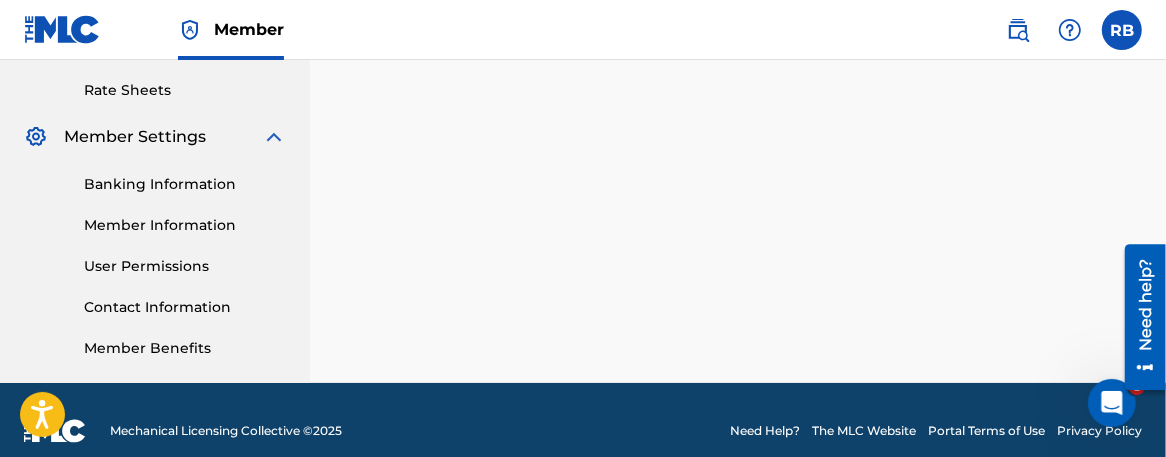 scroll, scrollTop: 783, scrollLeft: 0, axis: vertical 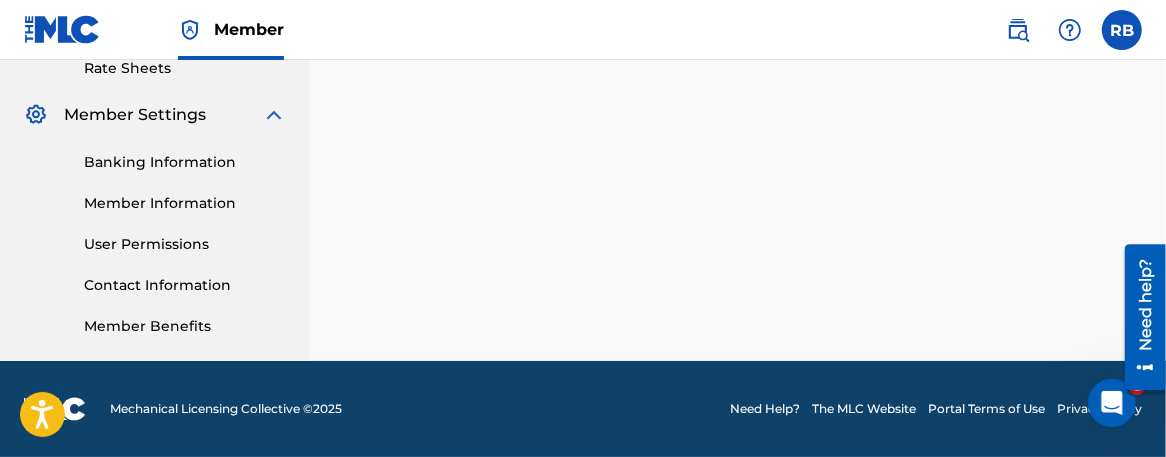 click on "Catalog Register Work SearchWithCriteriacb4d7994-9ee7-4f23-b5ec-c18ac01f1030 Work Title embrasamba & [PERSON_NAME] 82 SearchWithCriteria64d3350a-b28b-4933-84a6-281bf7089d76 Writer Name [PERSON_NAME] SearchWithCriteria3044375c-0d8d-4f8d-995e-4fb4f8e70b1f Artist [PERSON_NAME] Add Criteria Filter Hold Filters Overclaim   Dispute   Remove Filters Apply Filters Filters ( 0 ) Reset Search Export Search Compact View Song Title MLC Song Code Writers Share Amounts ? No results" at bounding box center [738, -156] 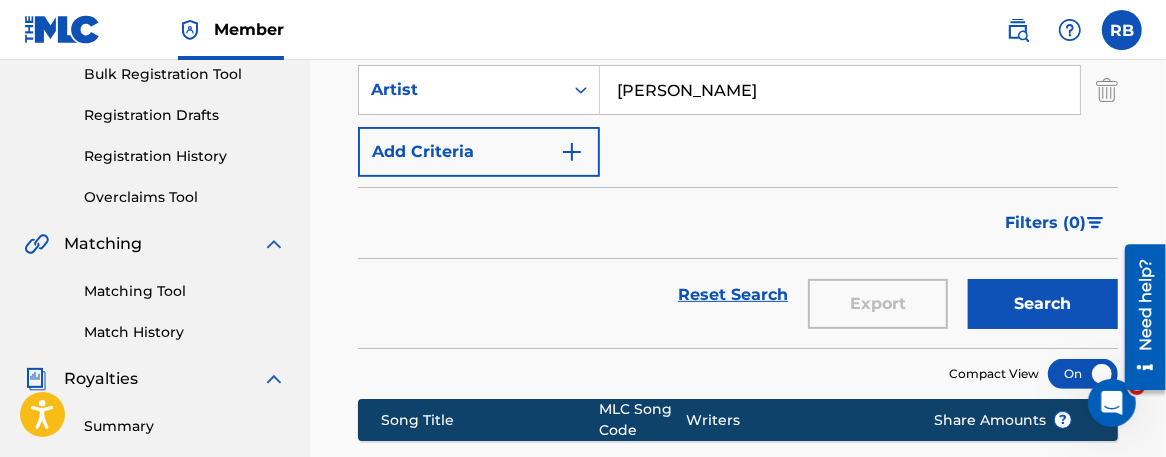 scroll, scrollTop: 303, scrollLeft: 0, axis: vertical 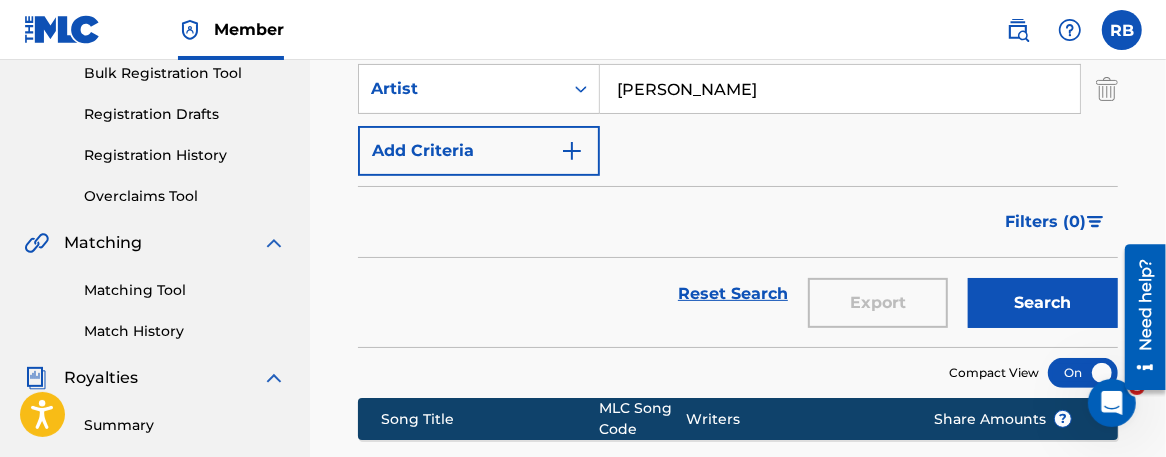 click on "Search" at bounding box center (1043, 303) 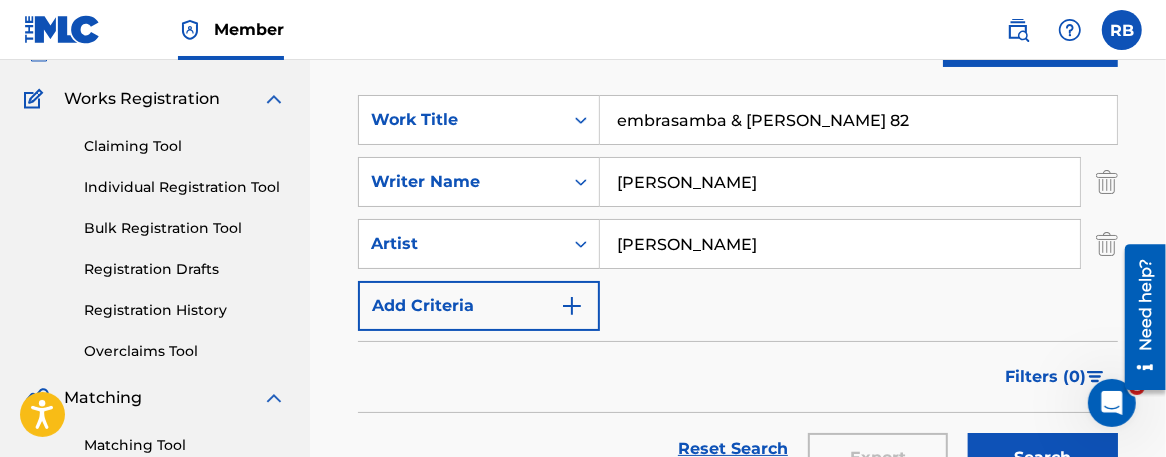 scroll, scrollTop: 143, scrollLeft: 0, axis: vertical 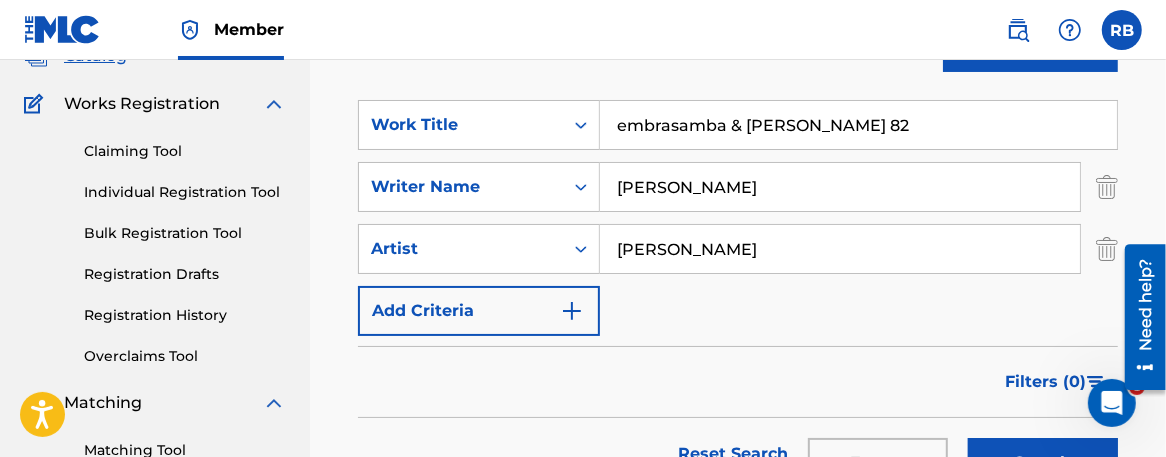 click on "SearchWithCriteriacb4d7994-9ee7-4f23-b5ec-c18ac01f1030 Work Title embrasamba & [PERSON_NAME] 82 SearchWithCriteria64d3350a-b28b-4933-84a6-281bf7089d76 Writer Name [PERSON_NAME] SearchWithCriteria3044375c-0d8d-4f8d-995e-4fb4f8e70b1f Artist [PERSON_NAME] Add Criteria" at bounding box center (738, 218) 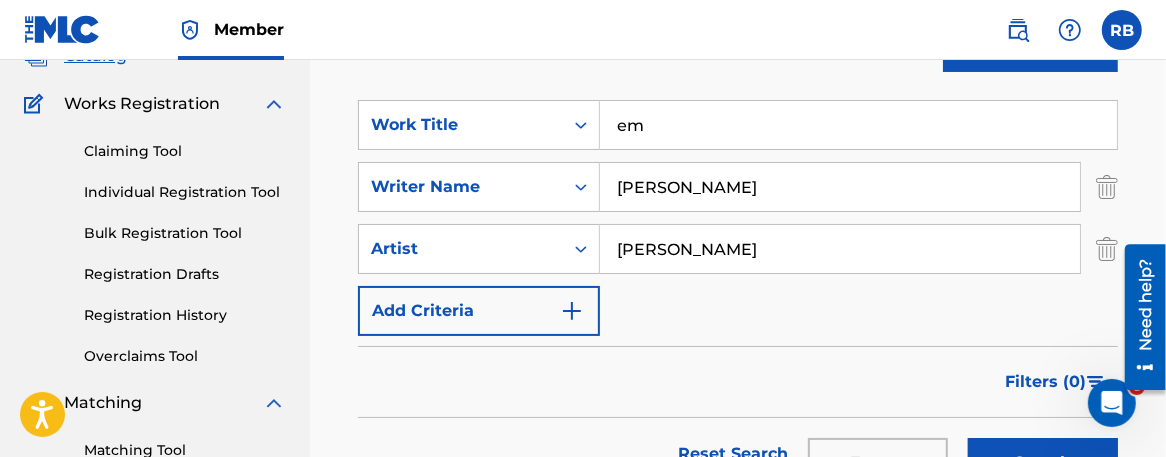 type on "e" 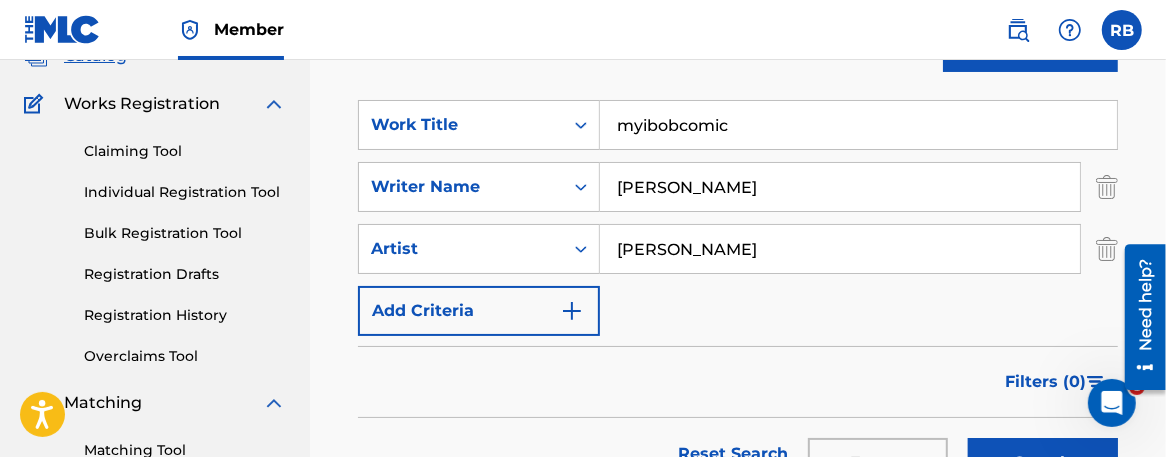type on "myibobcomic" 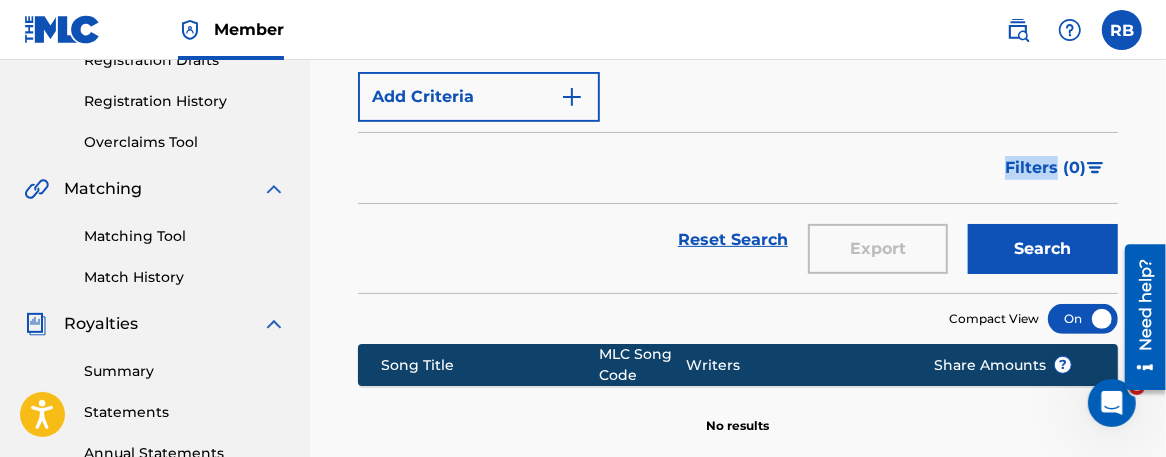 scroll, scrollTop: 410, scrollLeft: 0, axis: vertical 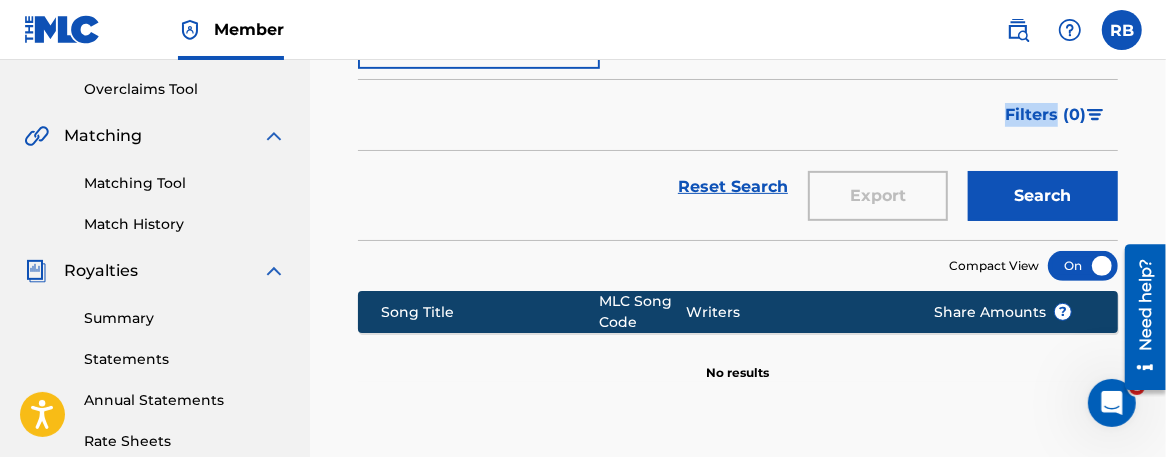 click on "Search" at bounding box center [1043, 196] 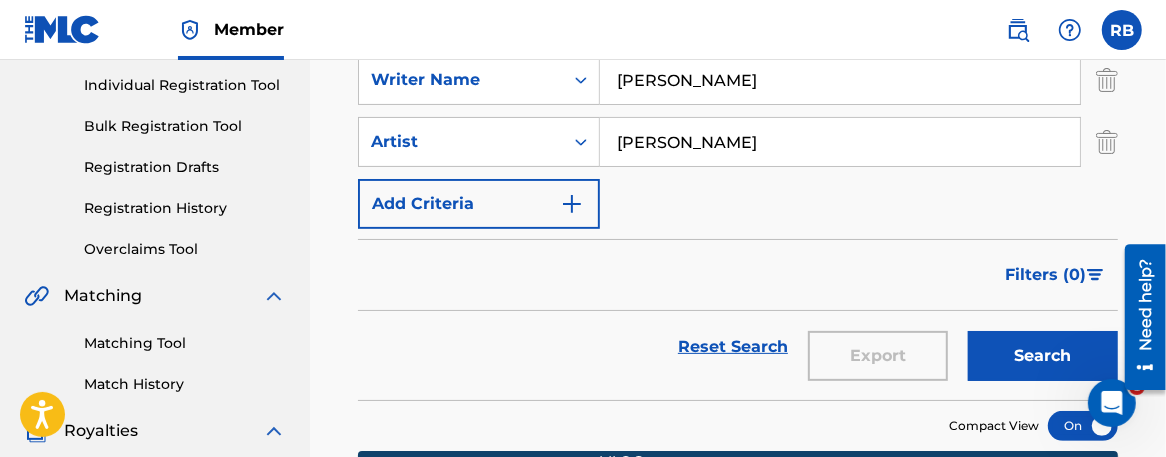 scroll, scrollTop: 197, scrollLeft: 0, axis: vertical 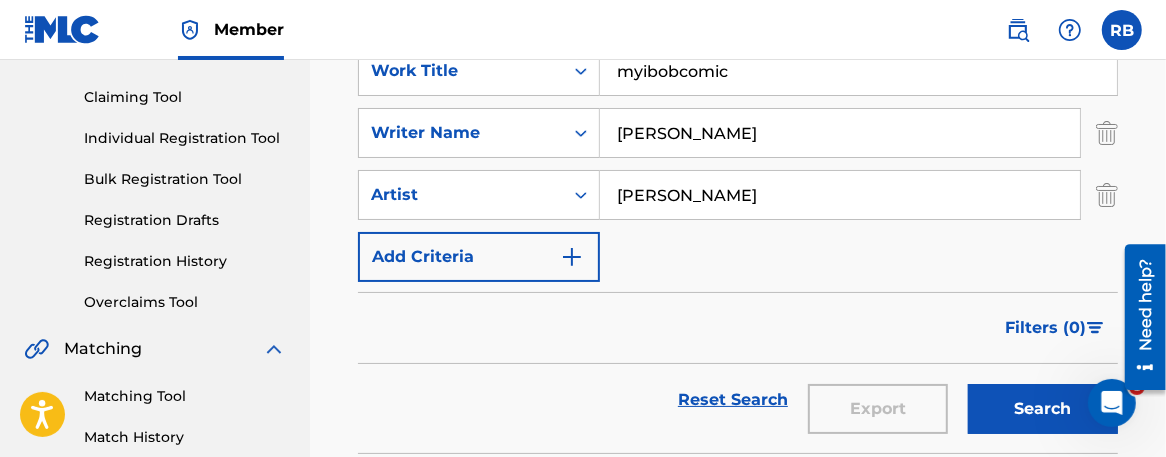 click on "[PERSON_NAME]" at bounding box center [840, 195] 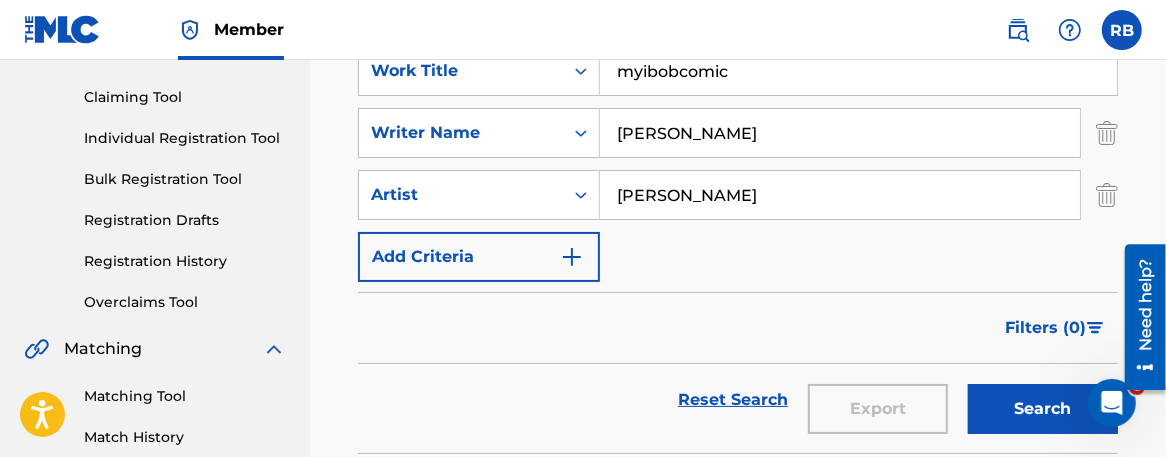 click on "[PERSON_NAME]" at bounding box center [840, 195] 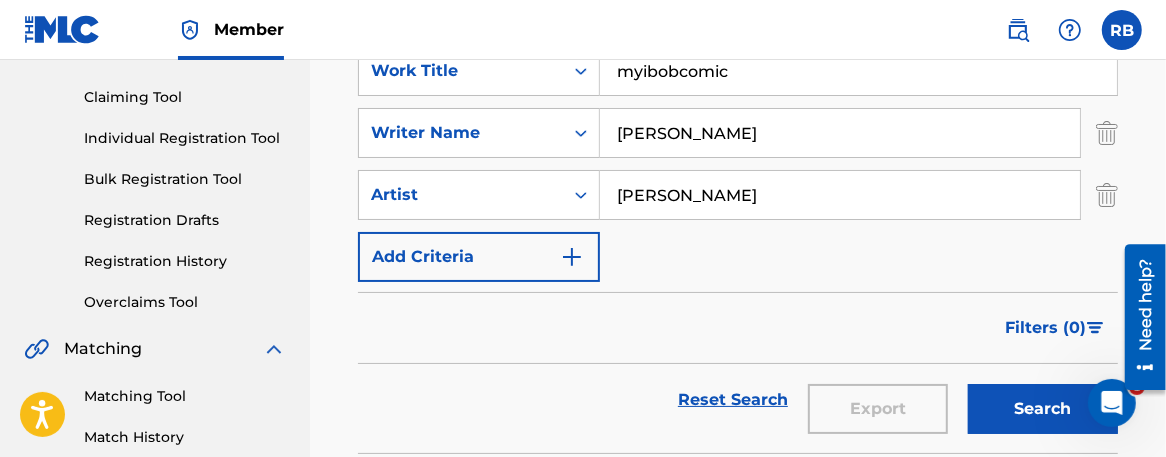 click on "[PERSON_NAME]" at bounding box center [840, 195] 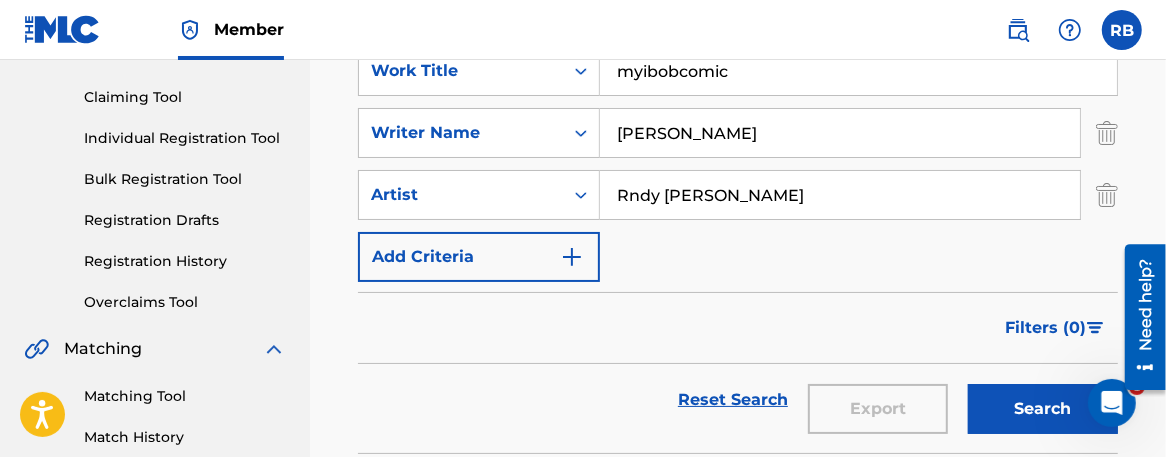 click on "Rndy [PERSON_NAME]" at bounding box center (840, 195) 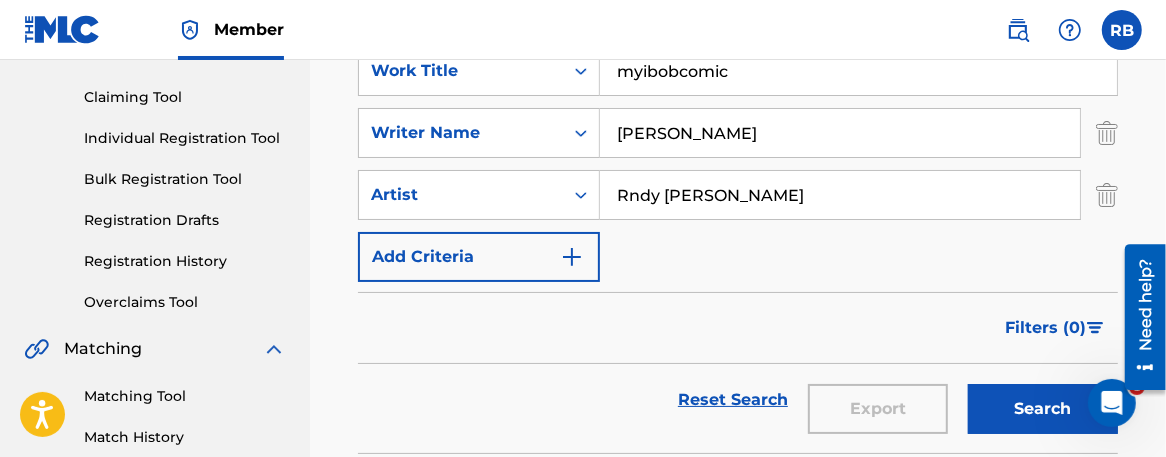 click on "Rndy [PERSON_NAME]" at bounding box center [840, 195] 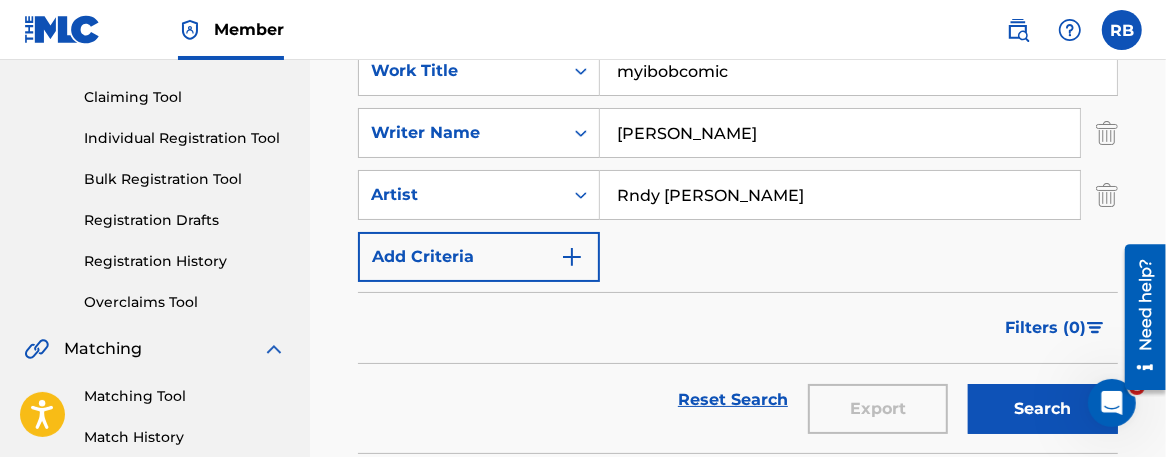 click on "SearchWithCriteriacb4d7994-9ee7-4f23-b5ec-c18ac01f1030 Work Title myibobcomic SearchWithCriteria64d3350a-b28b-4933-84a6-281bf7089d76 Writer Name [PERSON_NAME] SearchWithCriteria3044375c-0d8d-4f8d-995e-4fb4f8e70b1f Artist Rndy [PERSON_NAME] Add Criteria" at bounding box center (738, 164) 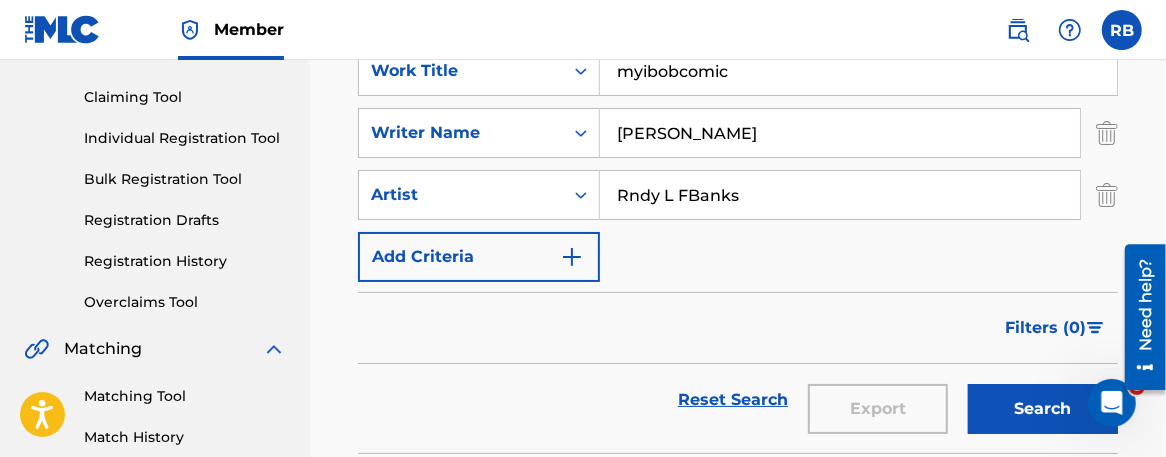 click on "SearchWithCriteriacb4d7994-9ee7-4f23-b5ec-c18ac01f1030 Work Title myibobcomic SearchWithCriteria64d3350a-b28b-4933-84a6-281bf7089d76 Writer Name [PERSON_NAME] SearchWithCriteria3044375c-0d8d-4f8d-995e-4fb4f8e70b1f Artist Rndy L FBanks Add Criteria" at bounding box center [738, 164] 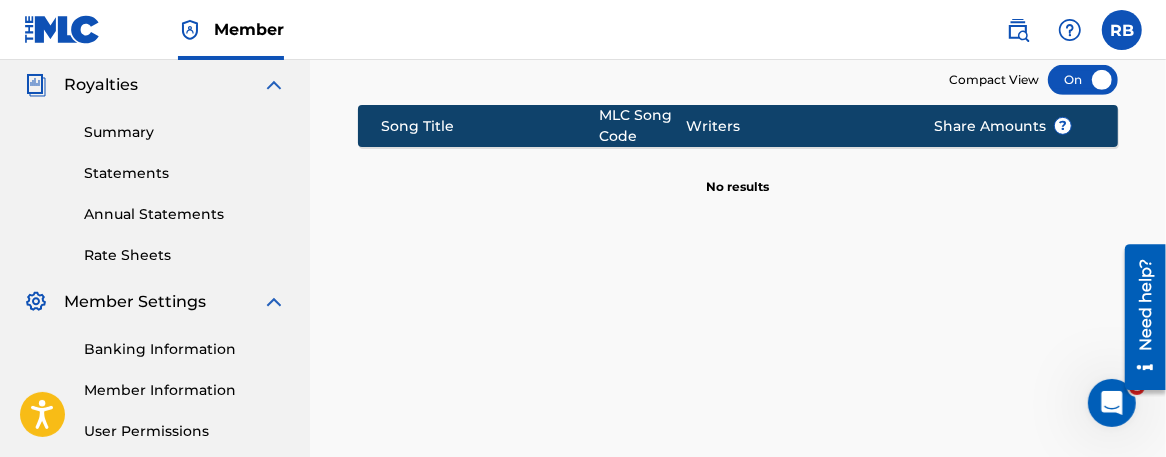 click on "Catalog Register Work SearchWithCriteriacb4d7994-9ee7-4f23-b5ec-c18ac01f1030 Work Title myibobcomic SearchWithCriteria64d3350a-b28b-4933-84a6-281bf7089d76 Writer Name [PERSON_NAME] SearchWithCriteria3044375c-0d8d-4f8d-995e-4fb4f8e70b1f Artist Rndy L FBanks Add Criteria Filter Hold Filters Overclaim   Dispute   Remove Filters Apply Filters Filters ( 0 ) Reset Search Export Search Compact View Song Title MLC Song Code Writers Share Amounts ? No results" at bounding box center [738, 31] 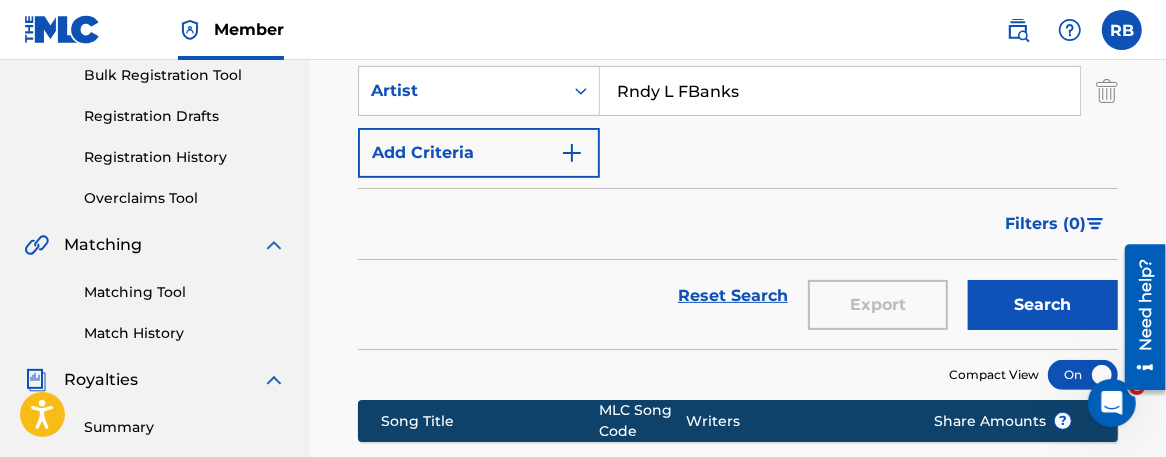 scroll, scrollTop: 276, scrollLeft: 0, axis: vertical 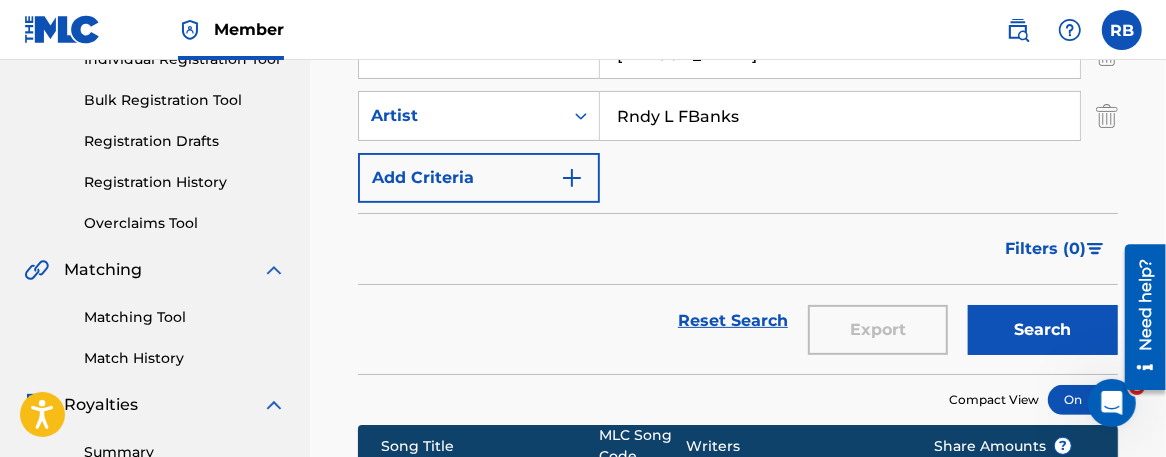 click on "Rndy L FBanks" at bounding box center (840, 116) 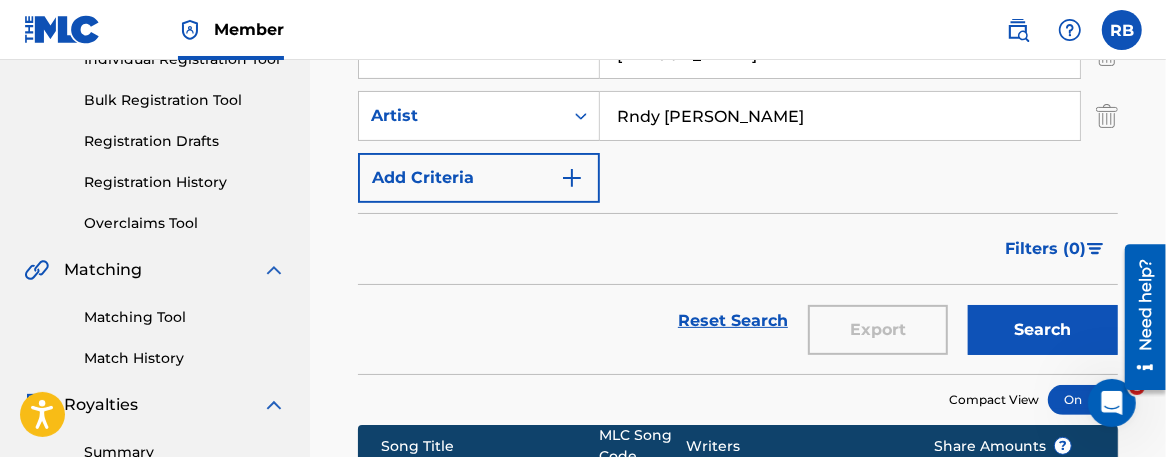 click on "Rndy [PERSON_NAME]" at bounding box center (840, 116) 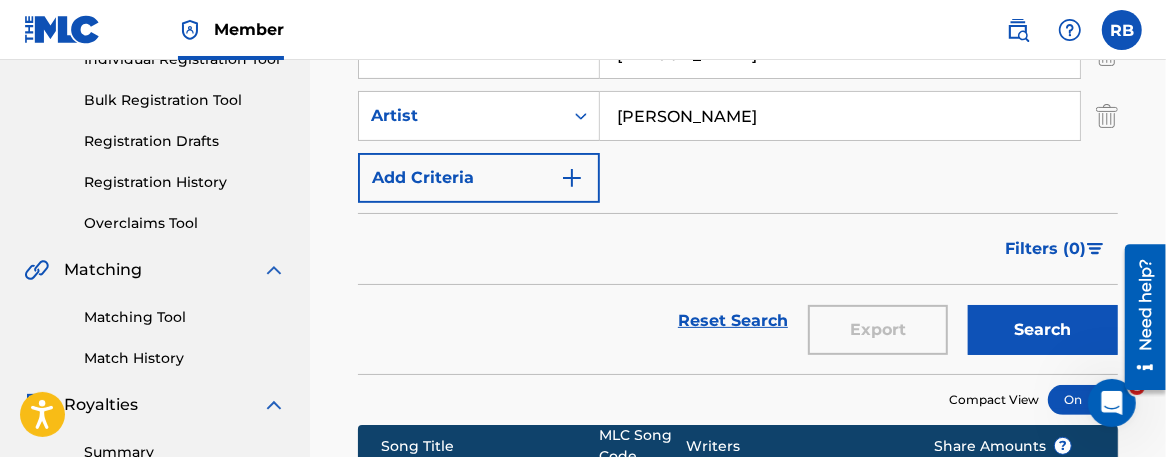 click on "[PERSON_NAME]" at bounding box center (840, 116) 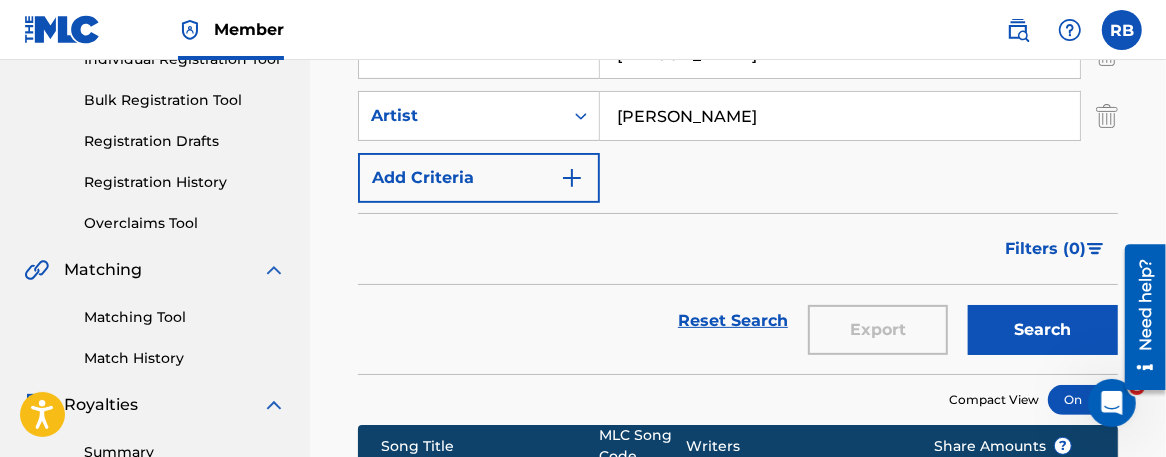 type on "[PERSON_NAME]" 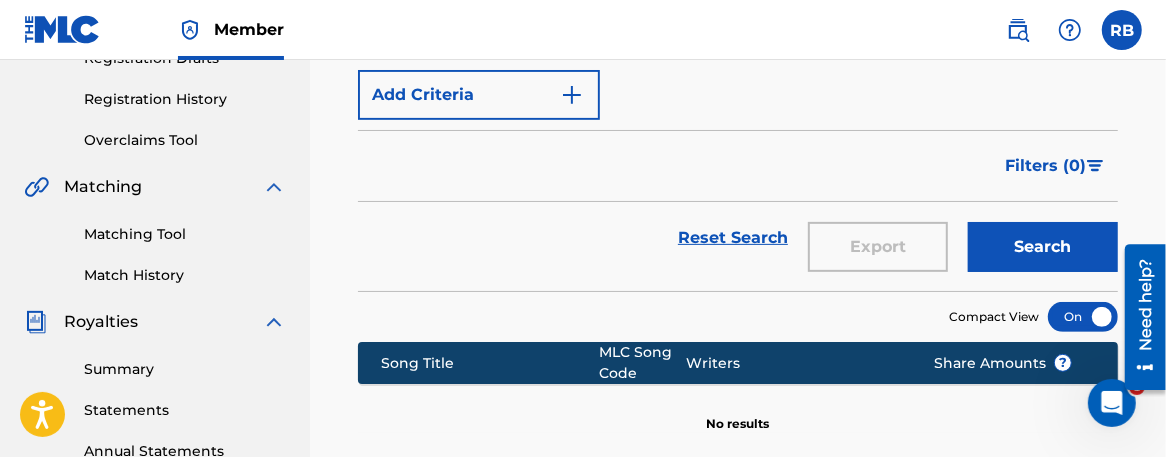 scroll, scrollTop: 373, scrollLeft: 0, axis: vertical 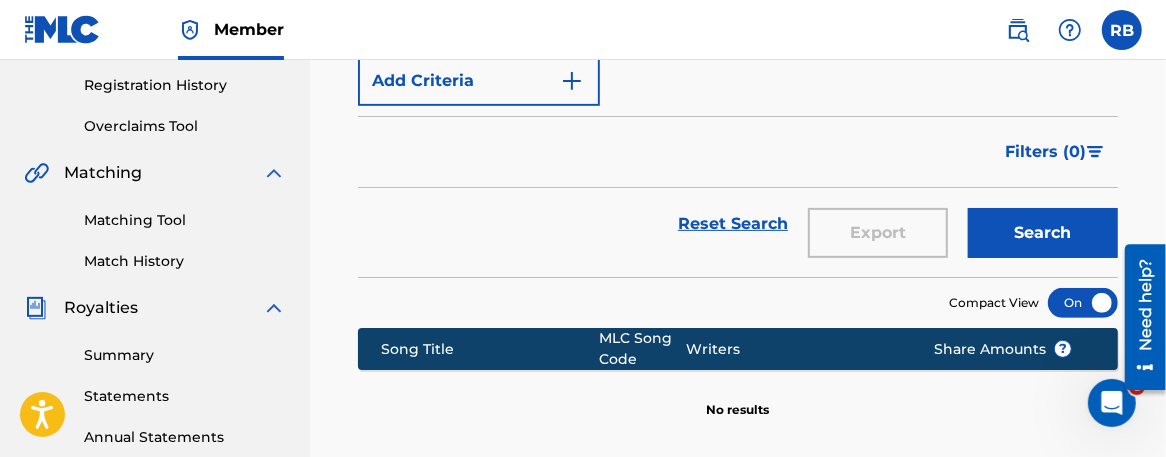 click on "Search" at bounding box center (1043, 233) 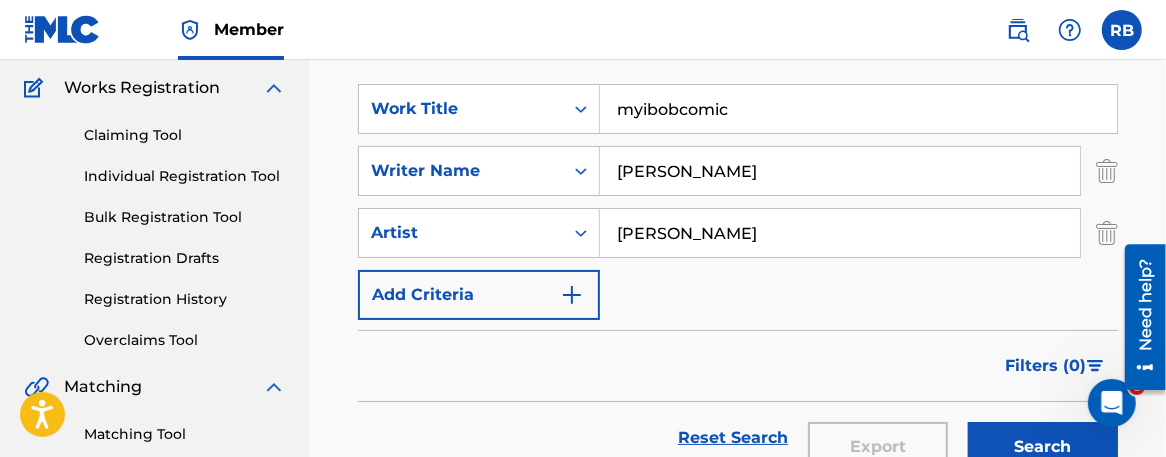 scroll, scrollTop: 106, scrollLeft: 0, axis: vertical 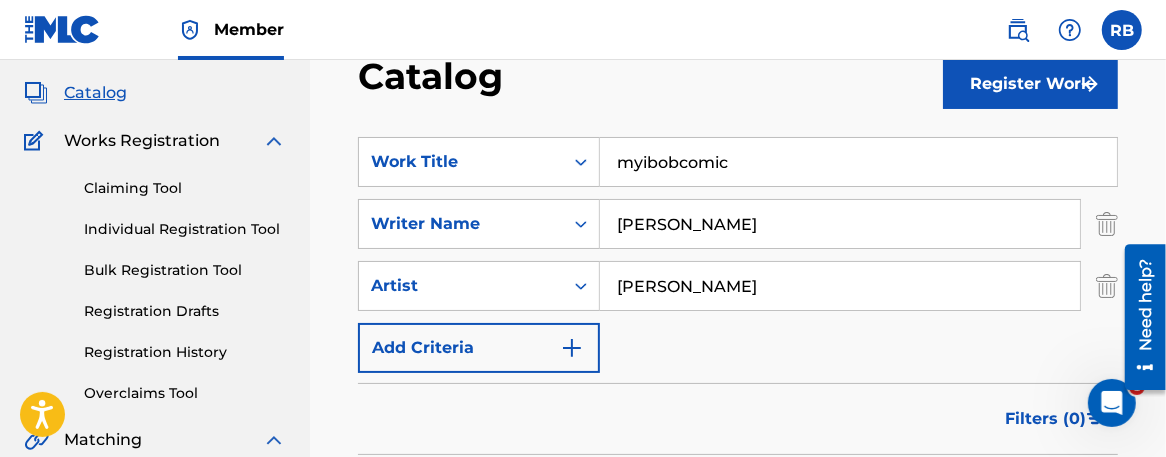 click on "myibobcomic" at bounding box center (858, 162) 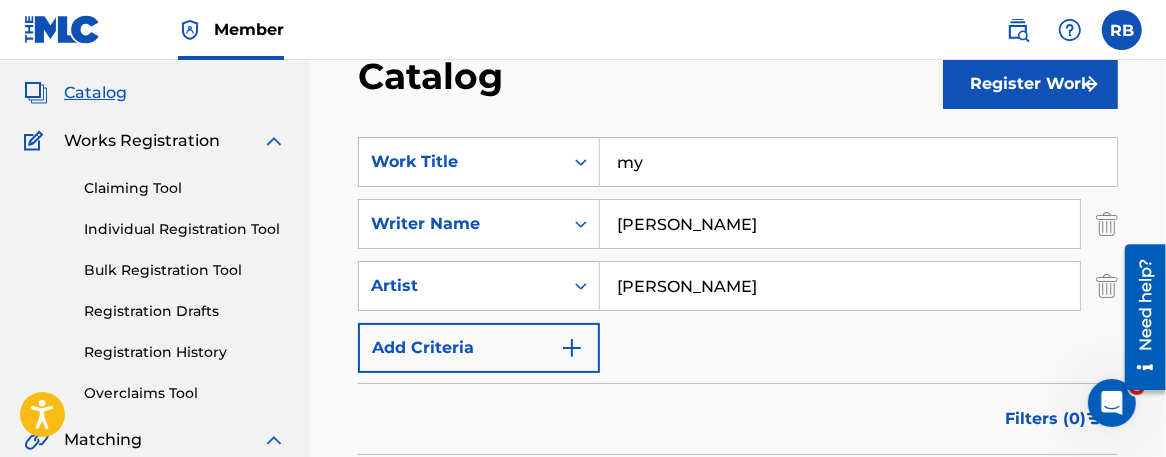 type on "m" 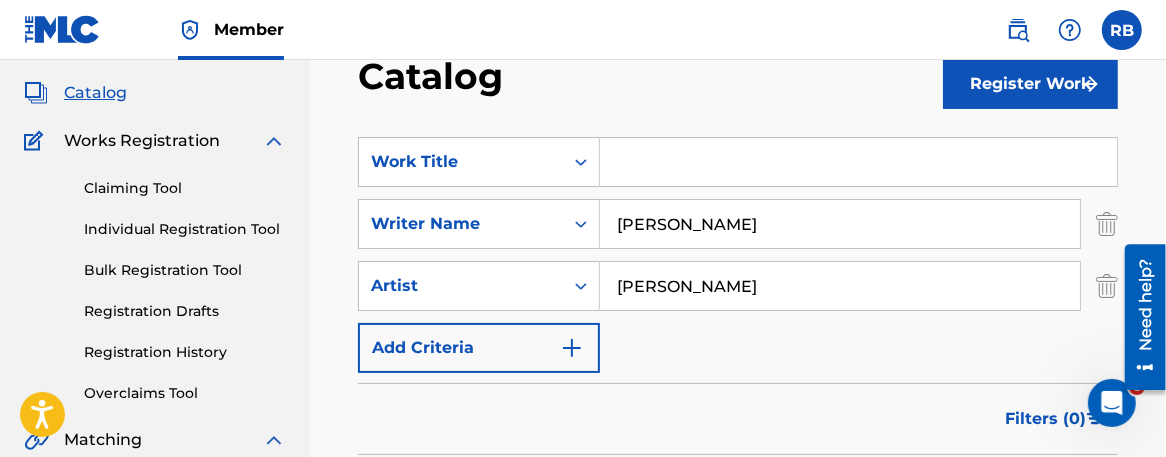 type 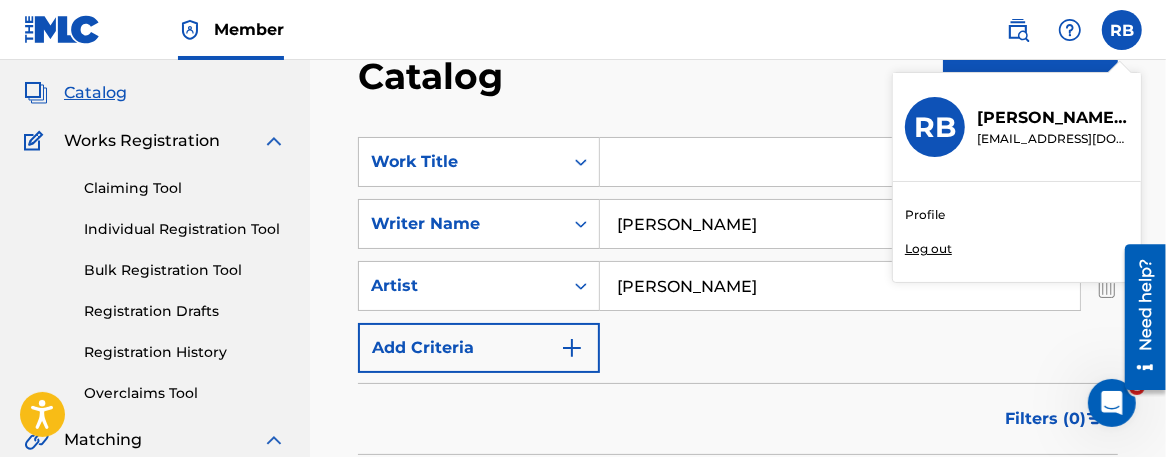 click on "RB RB [PERSON_NAME] [EMAIL_ADDRESS][DOMAIN_NAME] Profile Log out" at bounding box center [1122, 30] 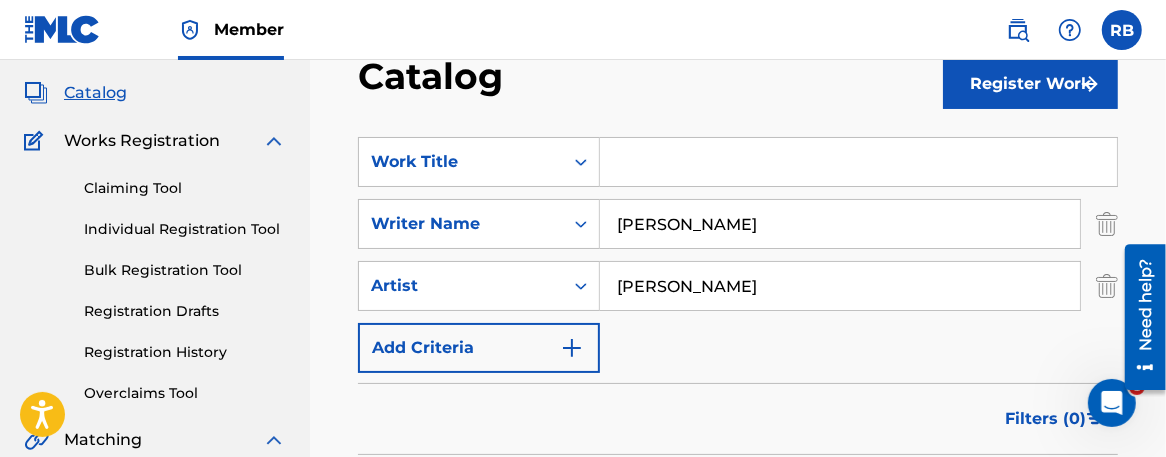 click at bounding box center (1122, 30) 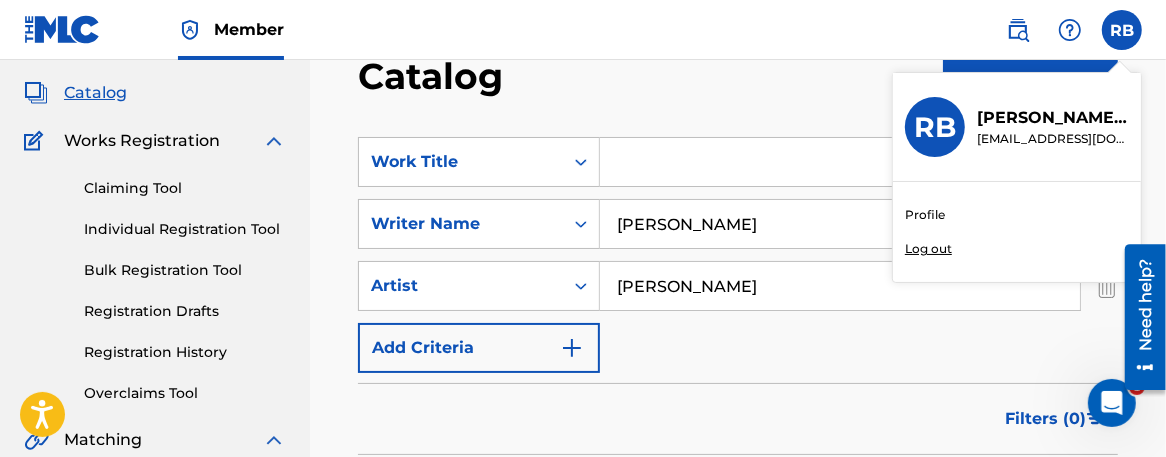 click on "Log out" at bounding box center (928, 249) 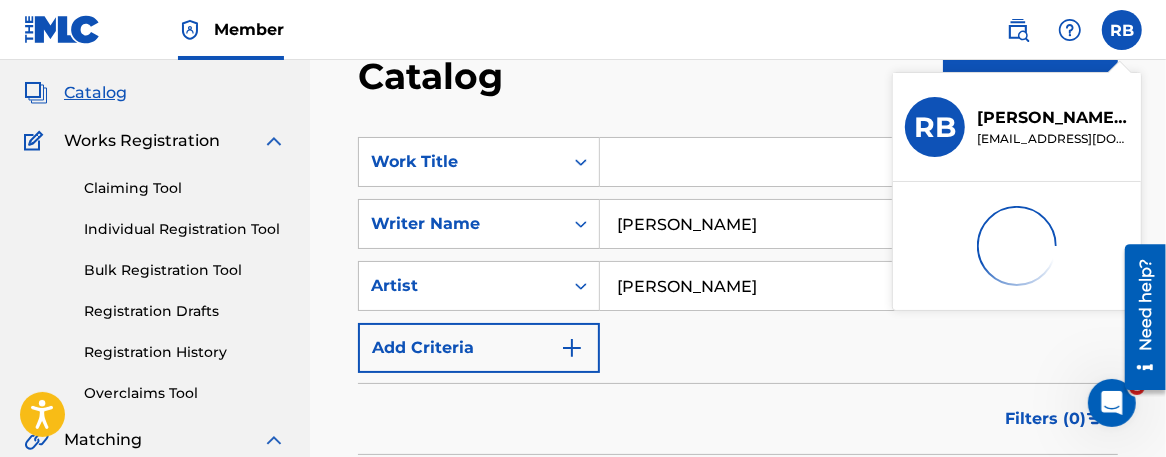 click at bounding box center (1017, 246) 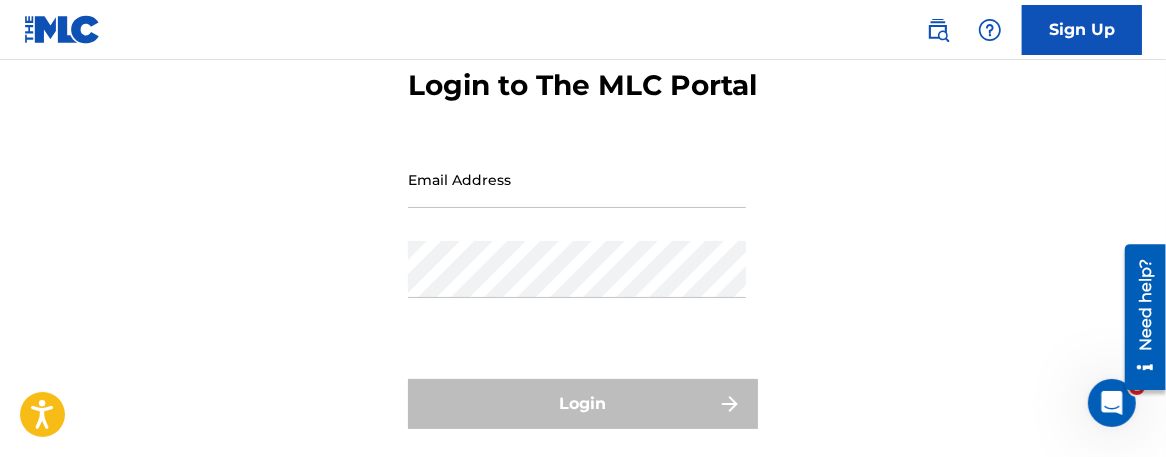 scroll, scrollTop: 0, scrollLeft: 0, axis: both 